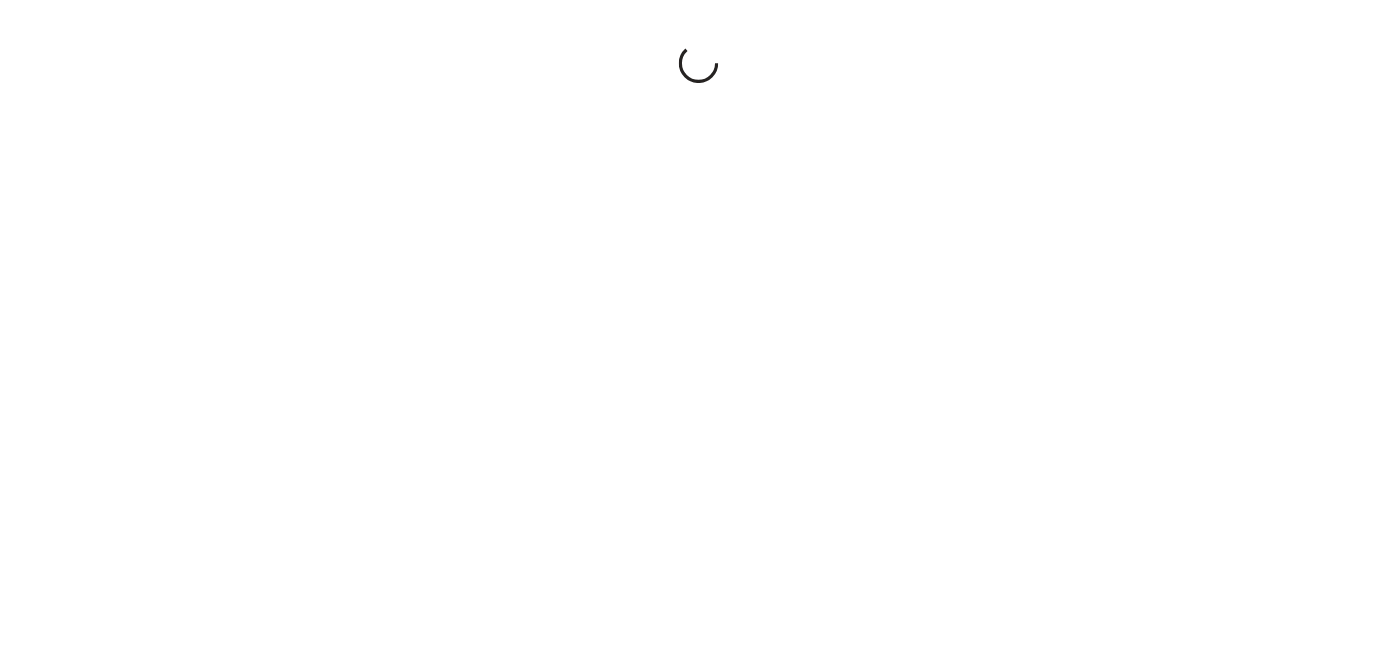 scroll, scrollTop: 0, scrollLeft: 0, axis: both 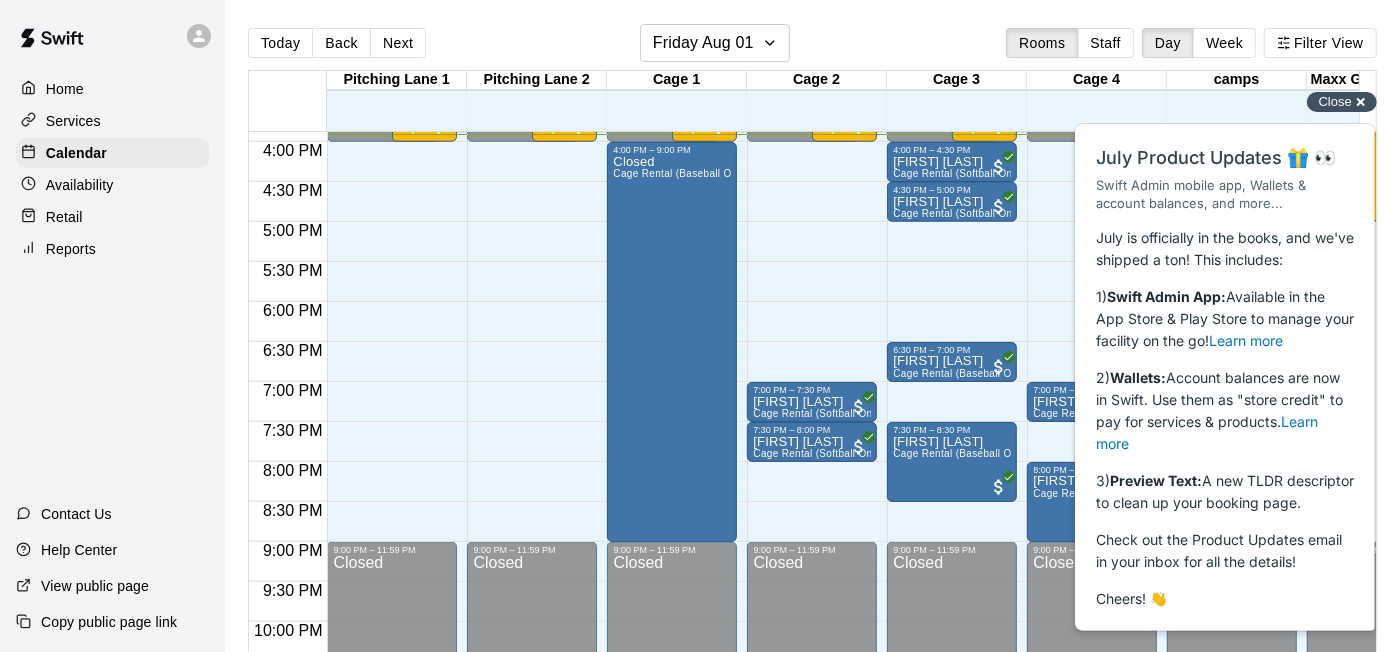 click on "Close cross-small" at bounding box center [1341, 101] 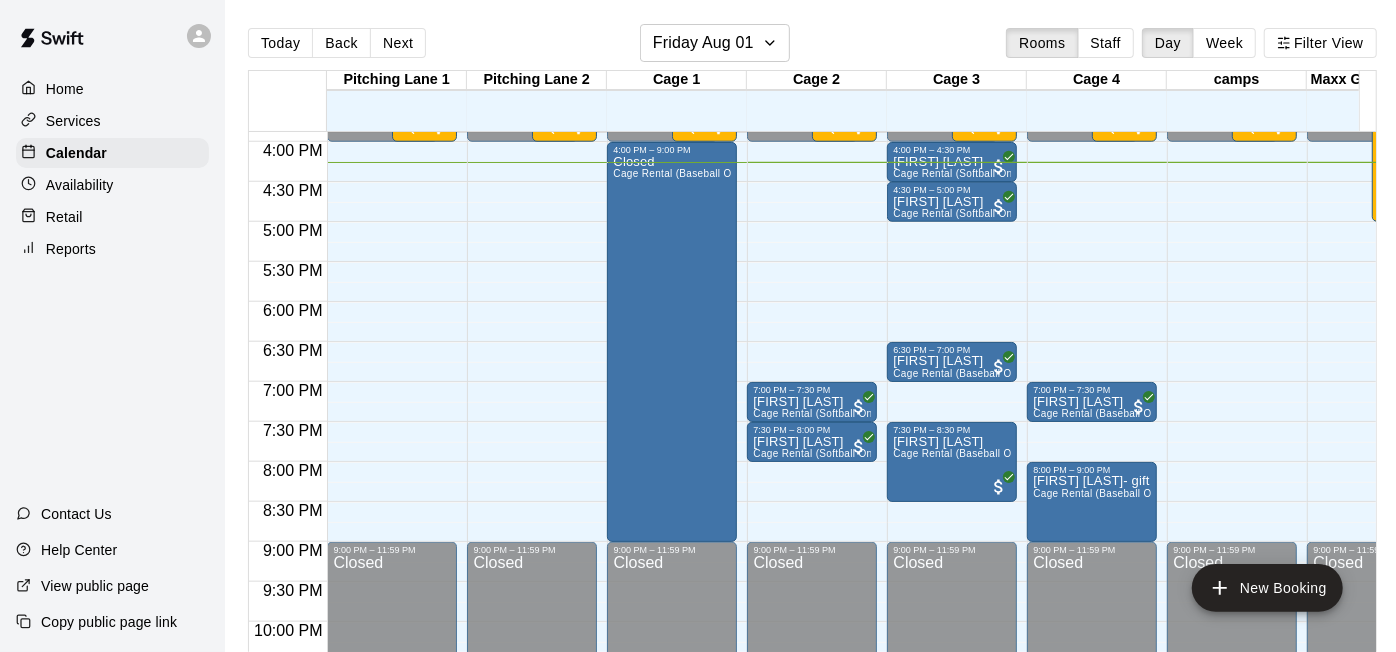 click on "12:00 AM – 4:00 PM Closed 7:00 PM – 7:30 PM [FIRST] [LAST] Cage Rental (Baseball Only) 9:00 AM – 4:00 PM 4- Week 4 Sluggerz Summer Camp July 28 to Aug 1 2025  10/20 spots 8:00 PM – 9:00 PM [FIRST] [LAST]- gift card-PGEDN Cage Rental (Baseball Only) 9:00 PM – 11:59 PM Closed" at bounding box center (1092, -178) 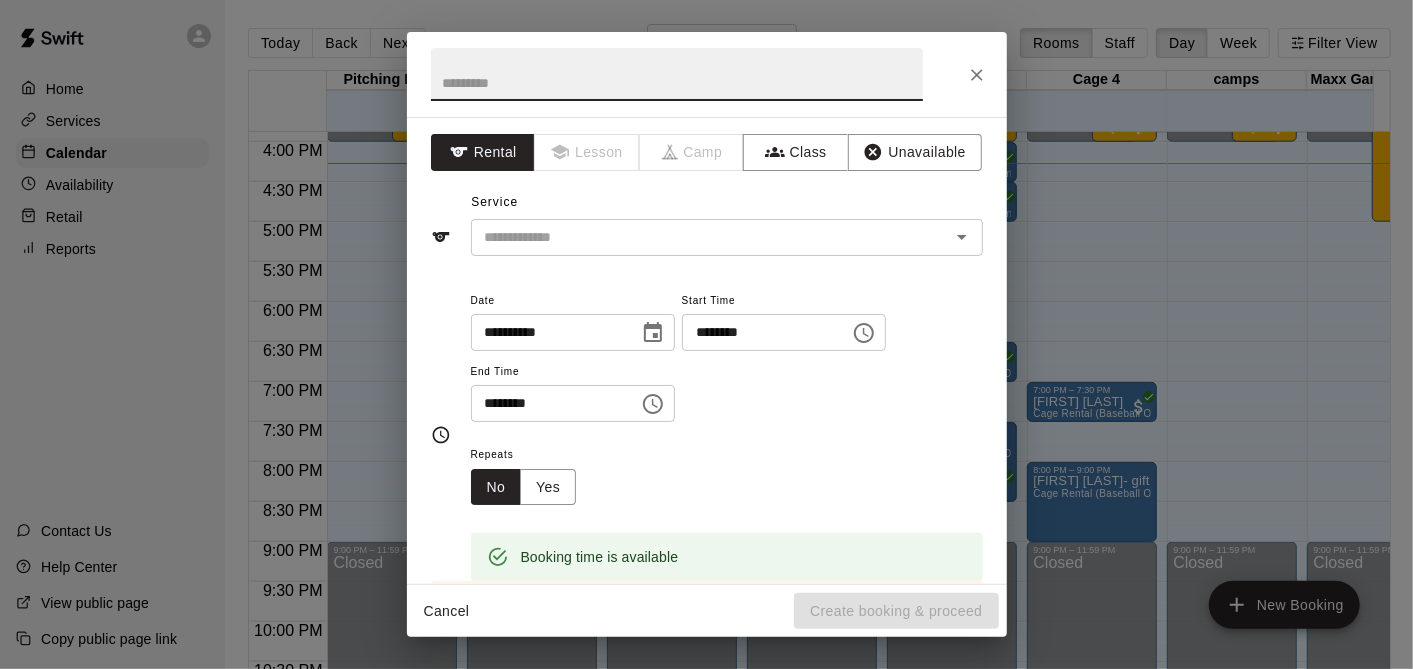 click 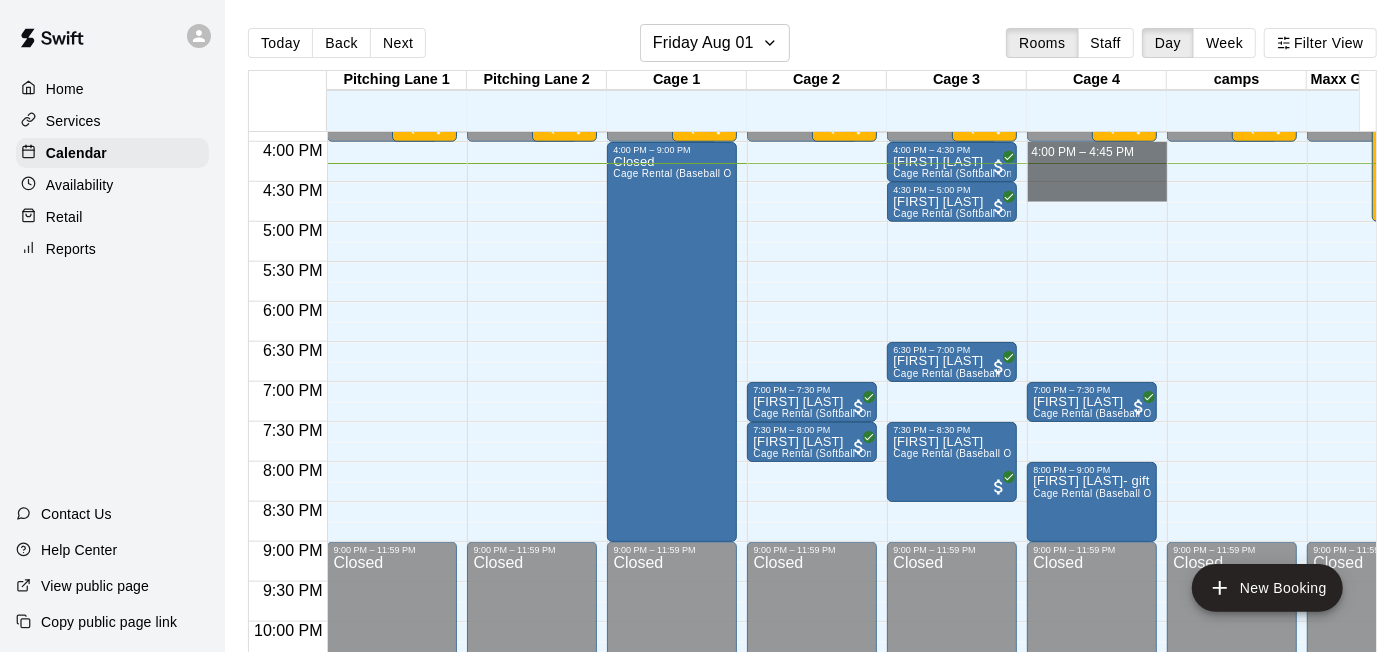 drag, startPoint x: 1066, startPoint y: 160, endPoint x: 1082, endPoint y: 185, distance: 29.681644 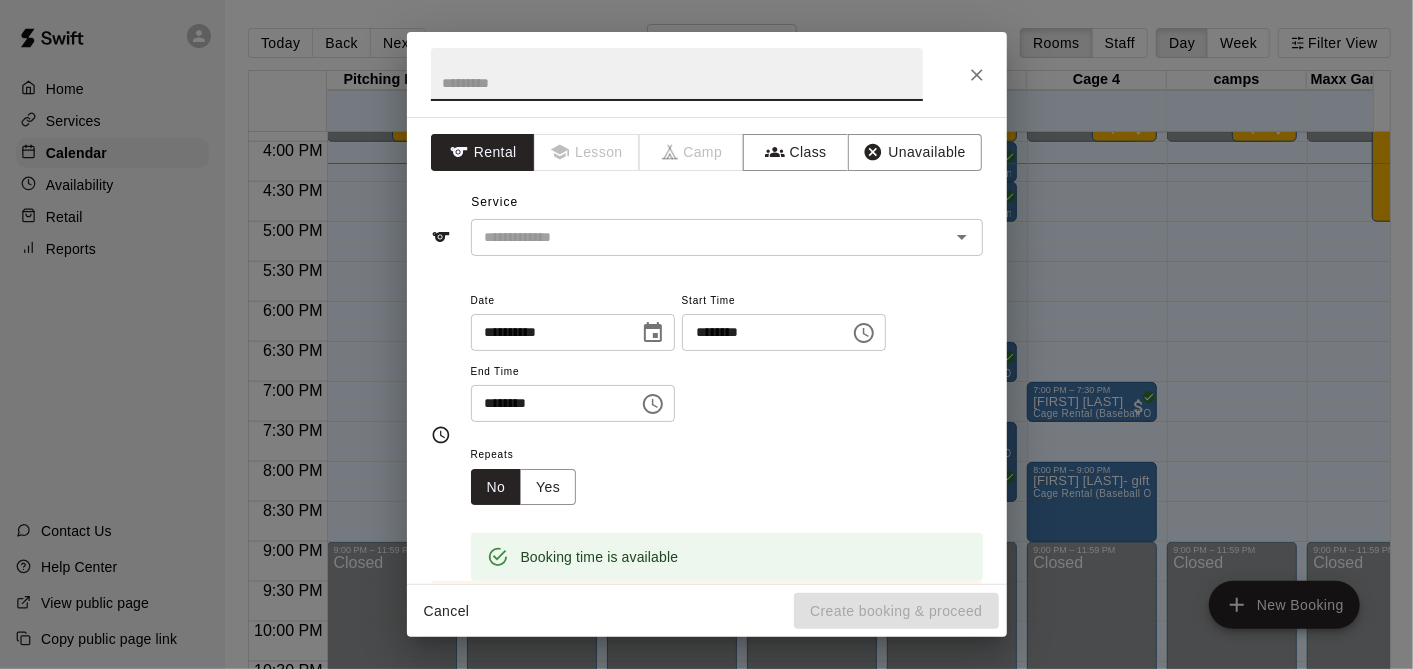 click at bounding box center [977, 75] 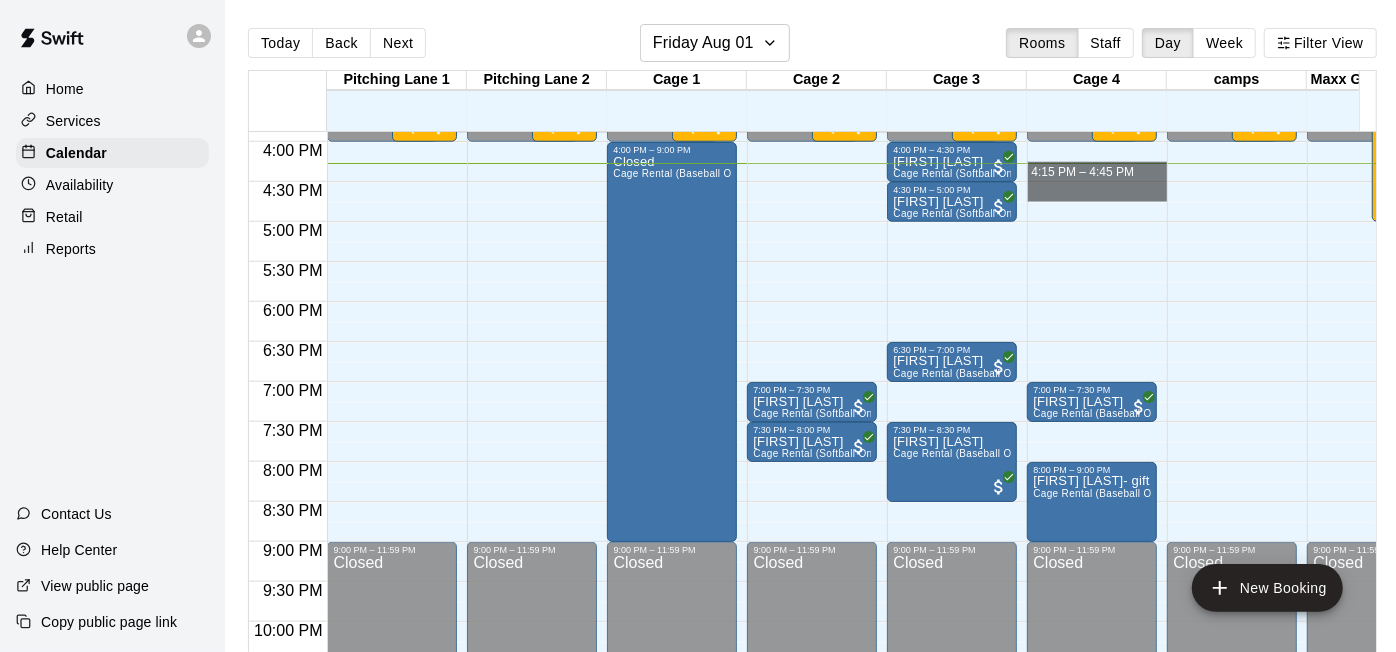 drag, startPoint x: 1064, startPoint y: 166, endPoint x: 1073, endPoint y: 188, distance: 23.769728 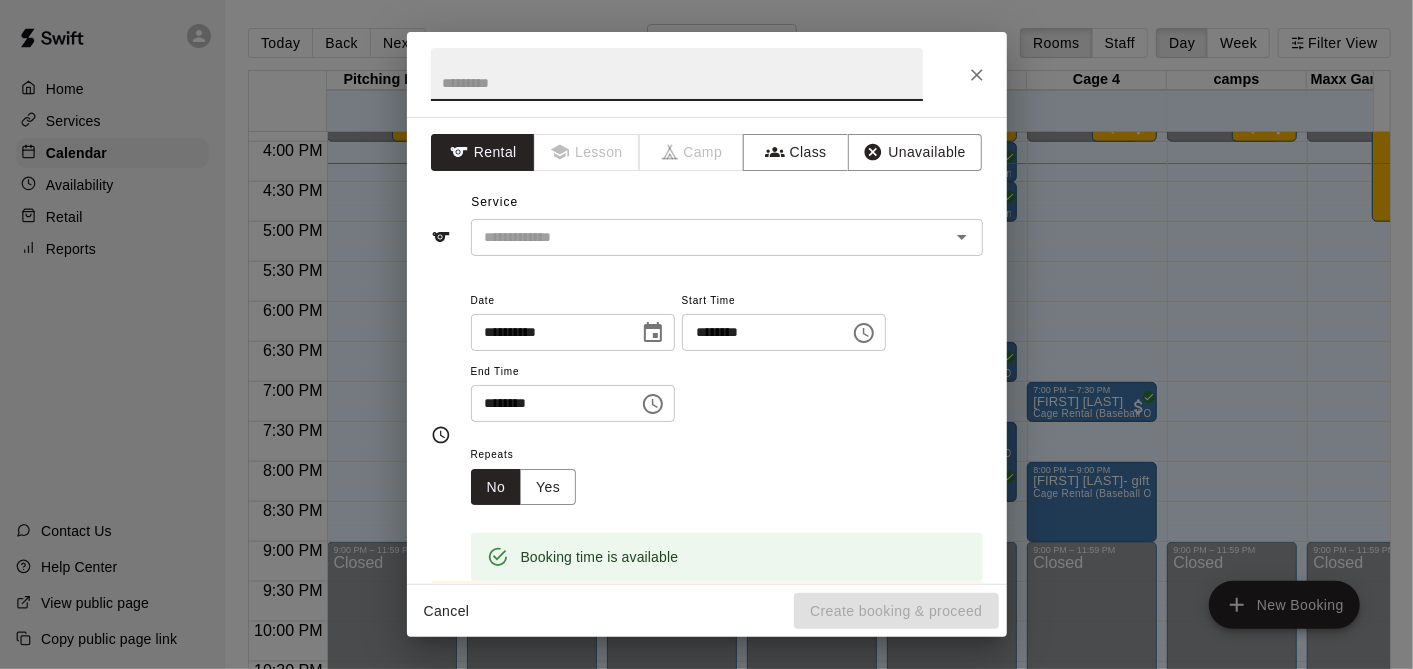 type on "*" 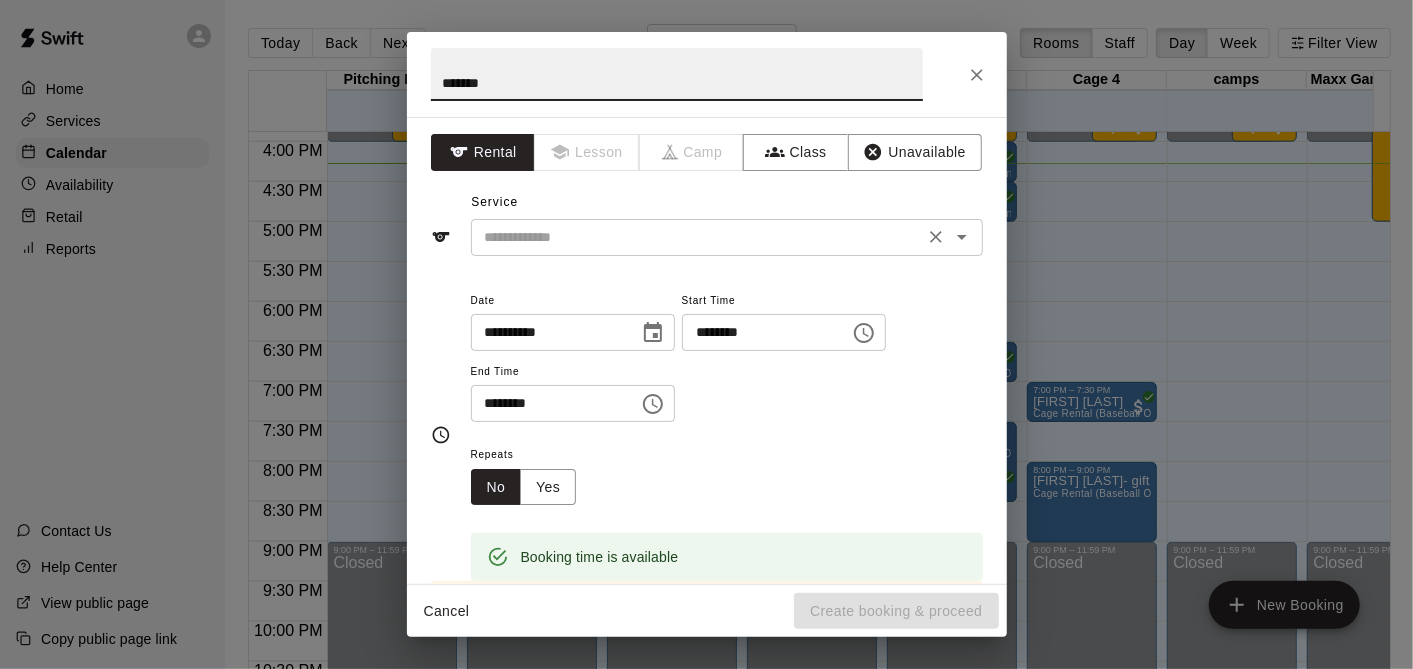 type on "*******" 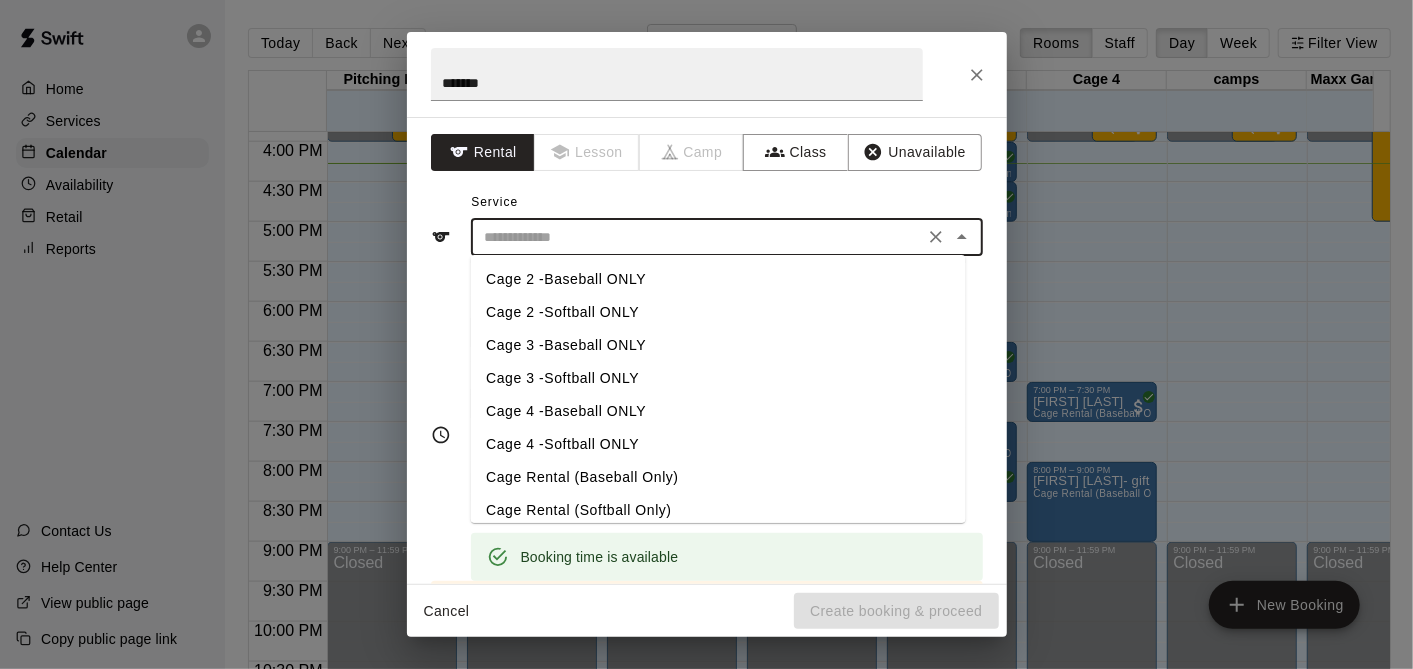 click on "Cage 2 -Baseball ONLY" at bounding box center (717, 279) 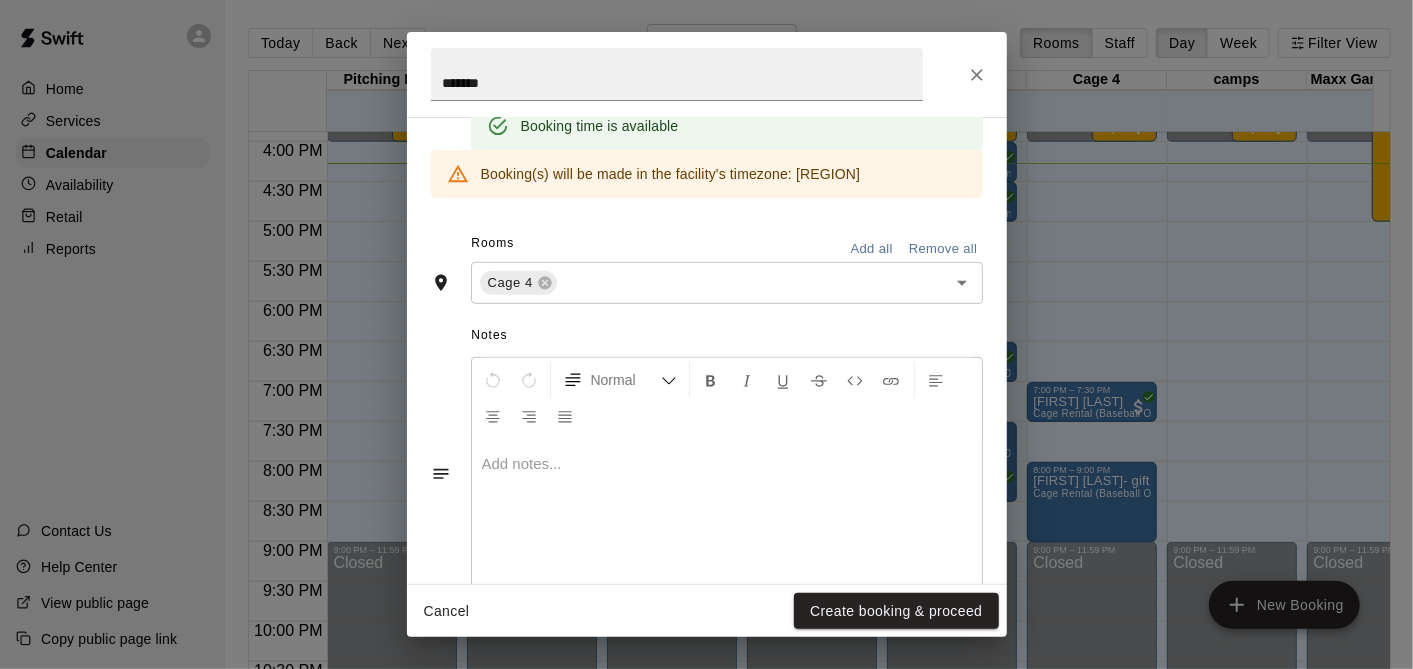 scroll, scrollTop: 472, scrollLeft: 0, axis: vertical 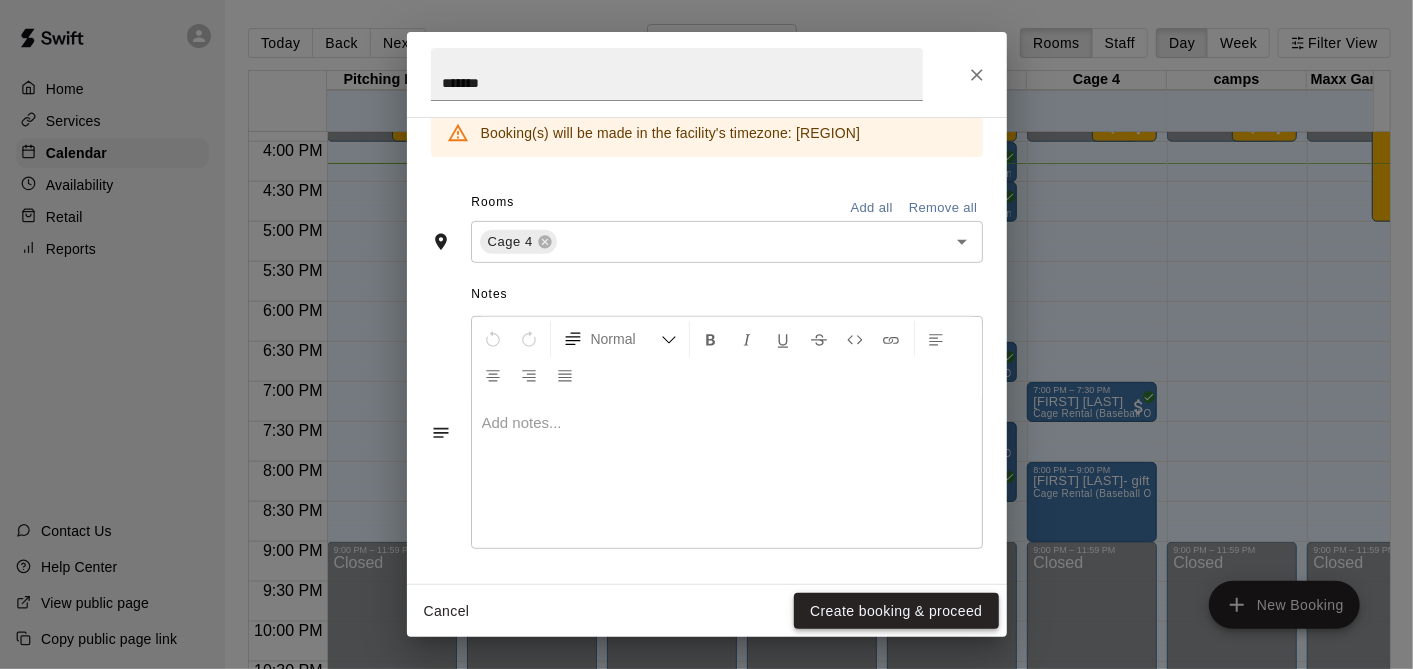 click on "Create booking & proceed" at bounding box center [896, 611] 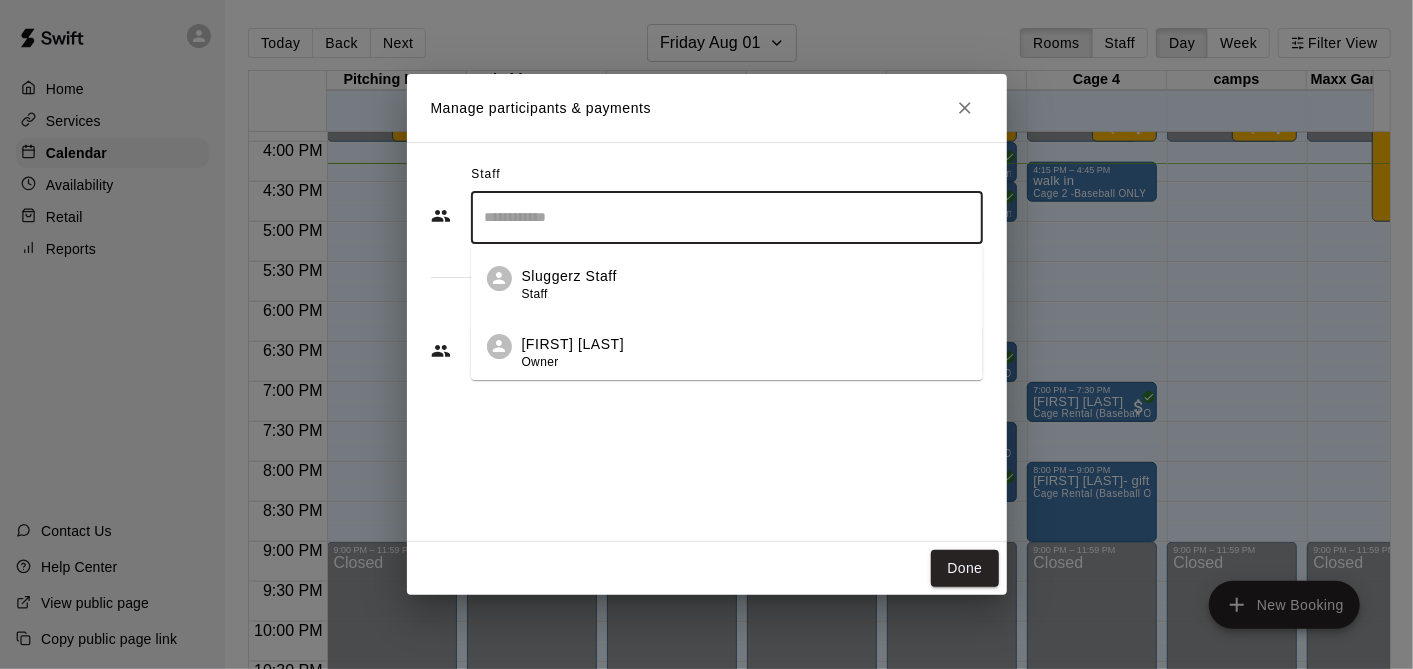 click at bounding box center [727, 217] 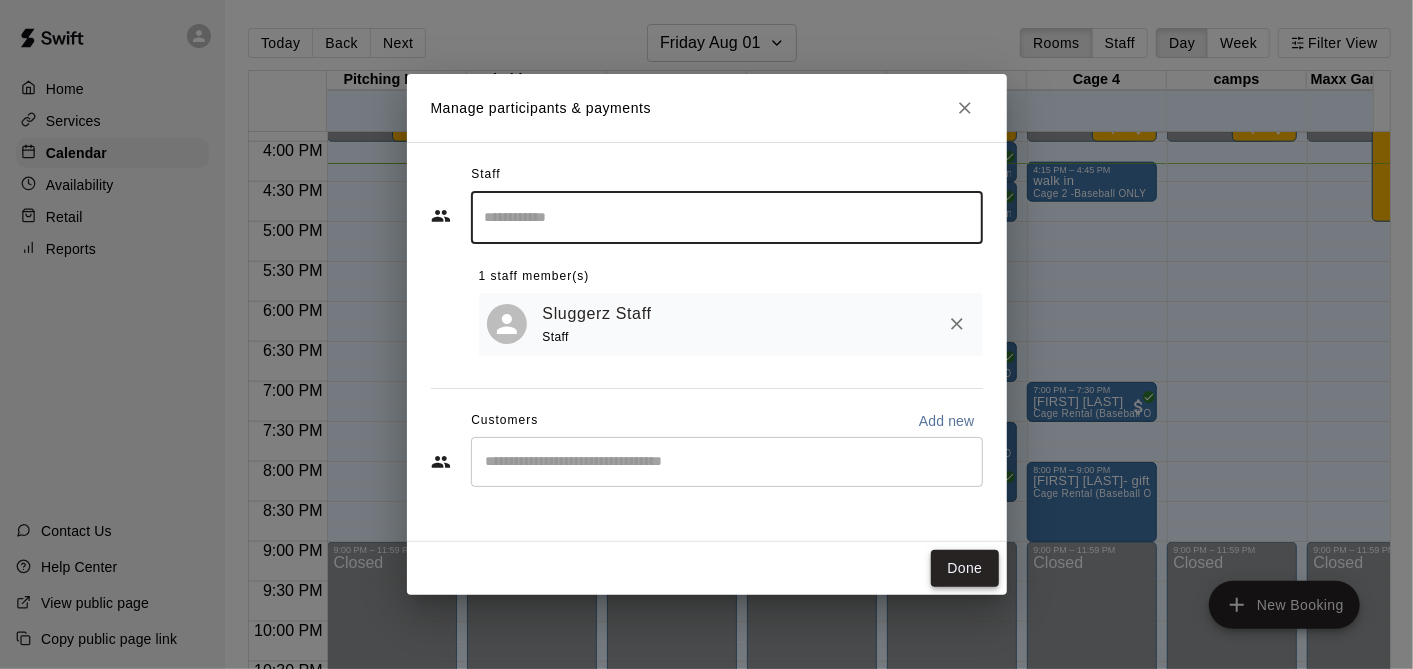 click on "Done" at bounding box center (964, 568) 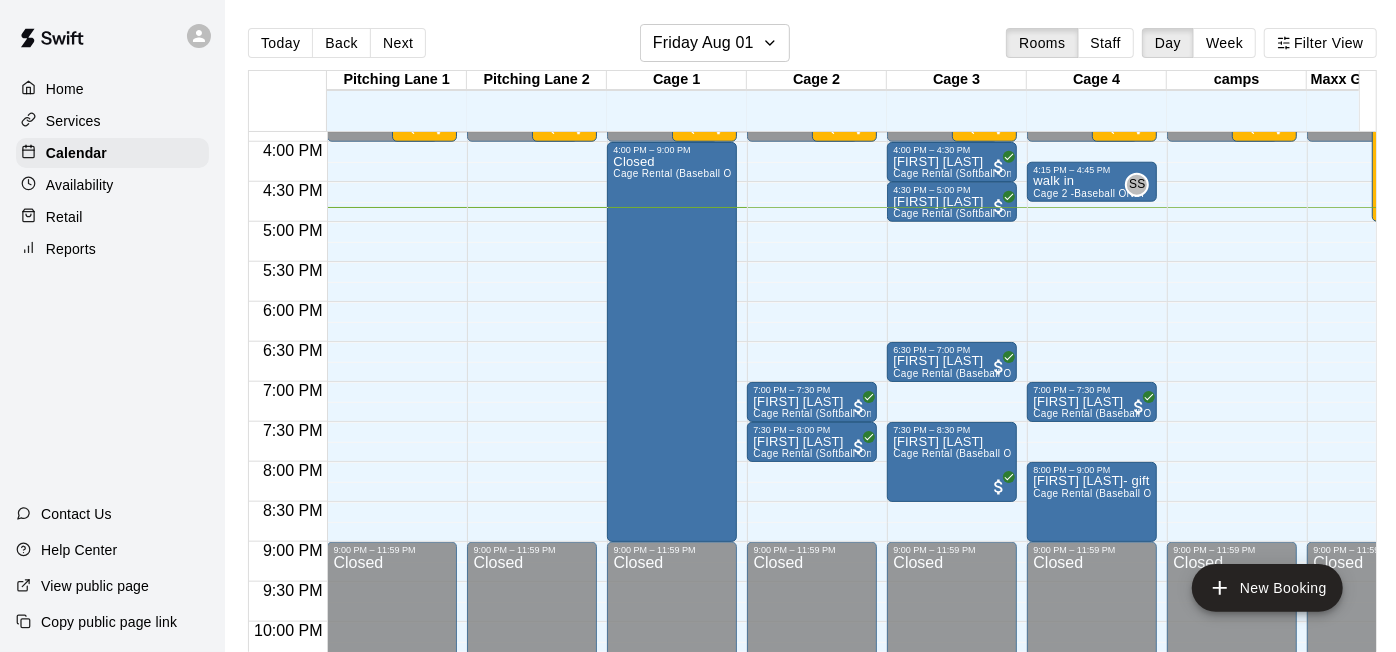 click on "12:00 AM – 4:00 PM Closed 4:15 PM – 4:45 PM walk in Cage 2 -Baseball ONLY SS 0 9:00 AM – 4:00 PM 4- Week 4 Sluggerz Summer Camp July 28 to Aug 1 2025  10/20 spots 7:00 PM – 7:30 PM [FIRST] [LAST] Cage Rental (Baseball Only) 8:00 PM – 9:00 PM [FIRST] [LAST]- gift card-PGEDN Cage Rental (Baseball Only) 9:00 PM – 11:59 PM Closed" at bounding box center [1092, -178] 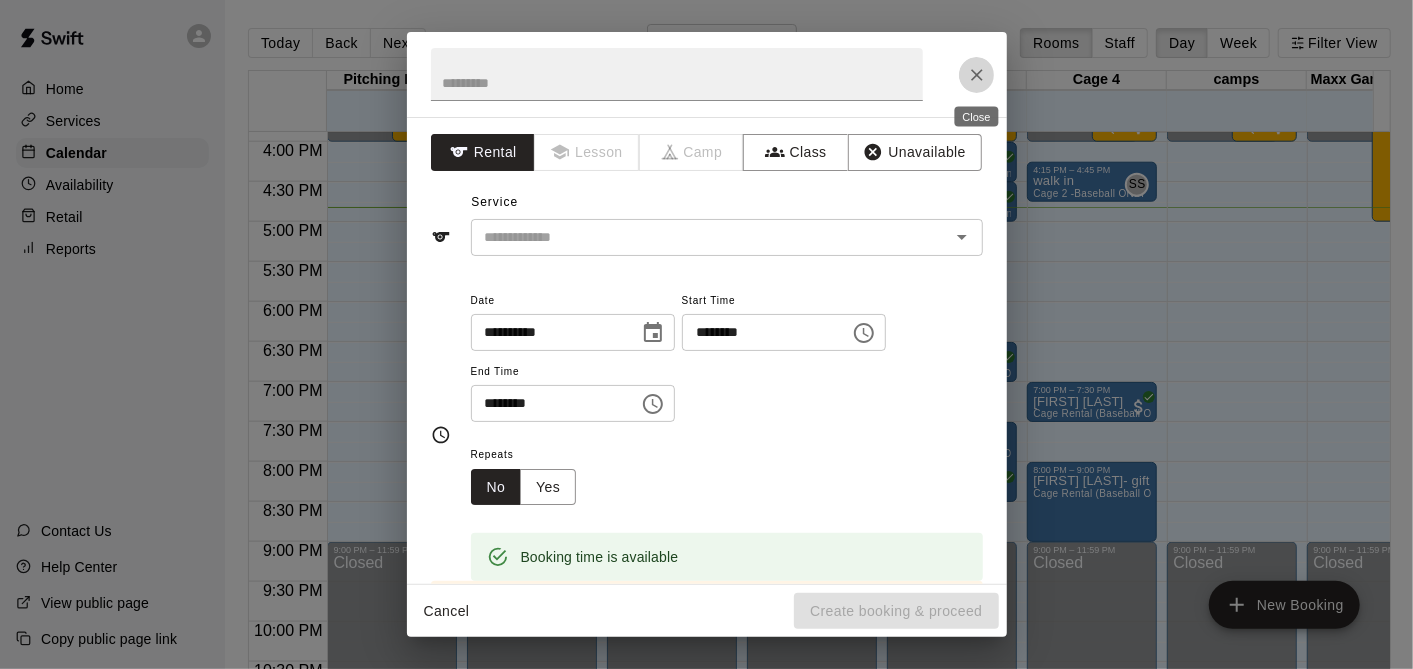 click 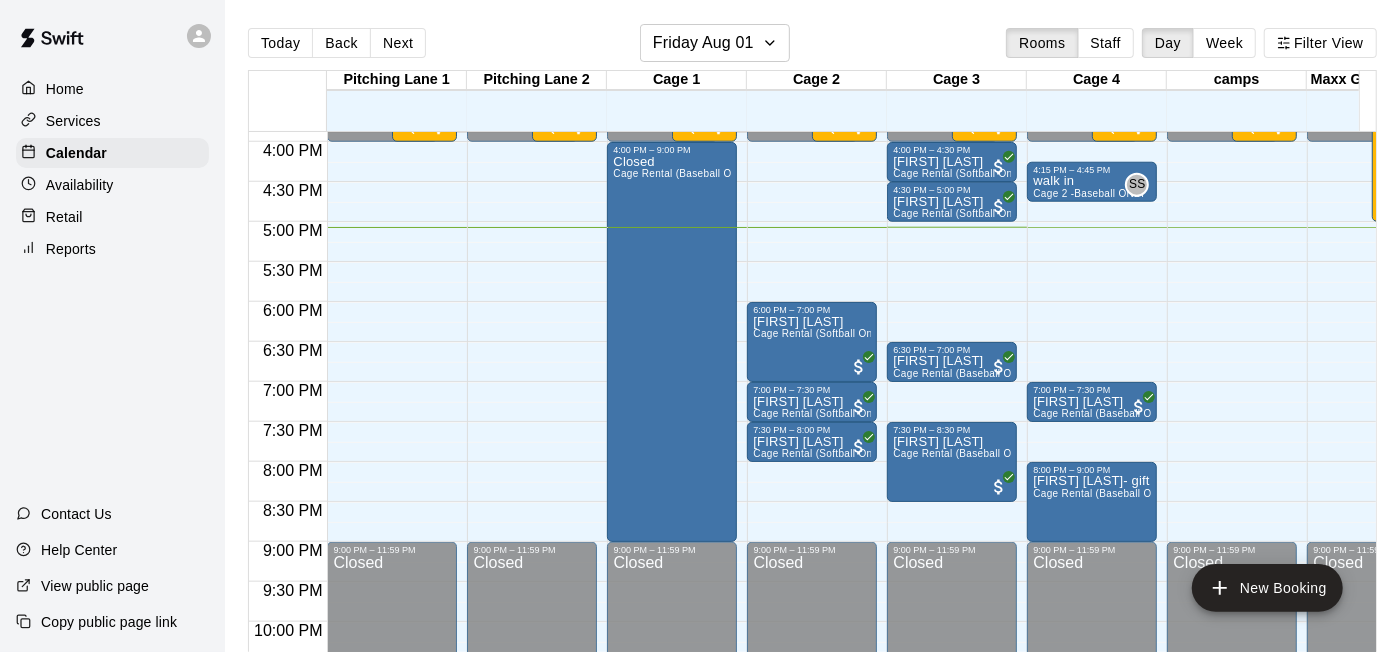click on "12:00 AM – 4:00 PM Closed 4:00 PM – 4:30 PM [FIRST] [LAST] Cage Rental (Softball Only) 9:00 AM – 4:00 PM 4- Week 4 Sluggerz Summer Camp July 28 to Aug 1 2025  10/20 spots 4:30 PM – 5:00 PM [FIRST] [LAST] Cage Rental (Softball Only) 6:30 PM – 7:00 PM [FIRST] [LAST] Cage Rental (Baseball Only) 7:30 PM – 8:30 PM [FIRST] [LAST] Cage Rental (Baseball Only) 9:00 PM – 11:59 PM Closed" at bounding box center [952, -178] 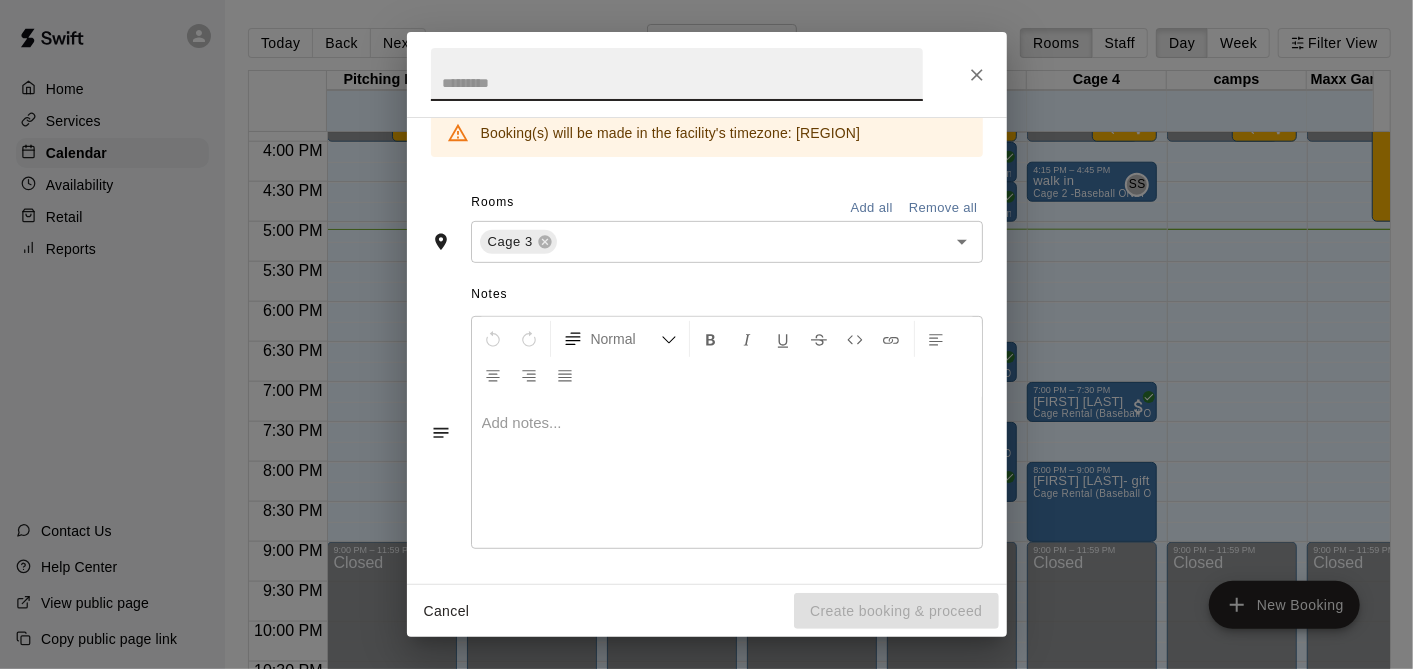 scroll, scrollTop: 0, scrollLeft: 0, axis: both 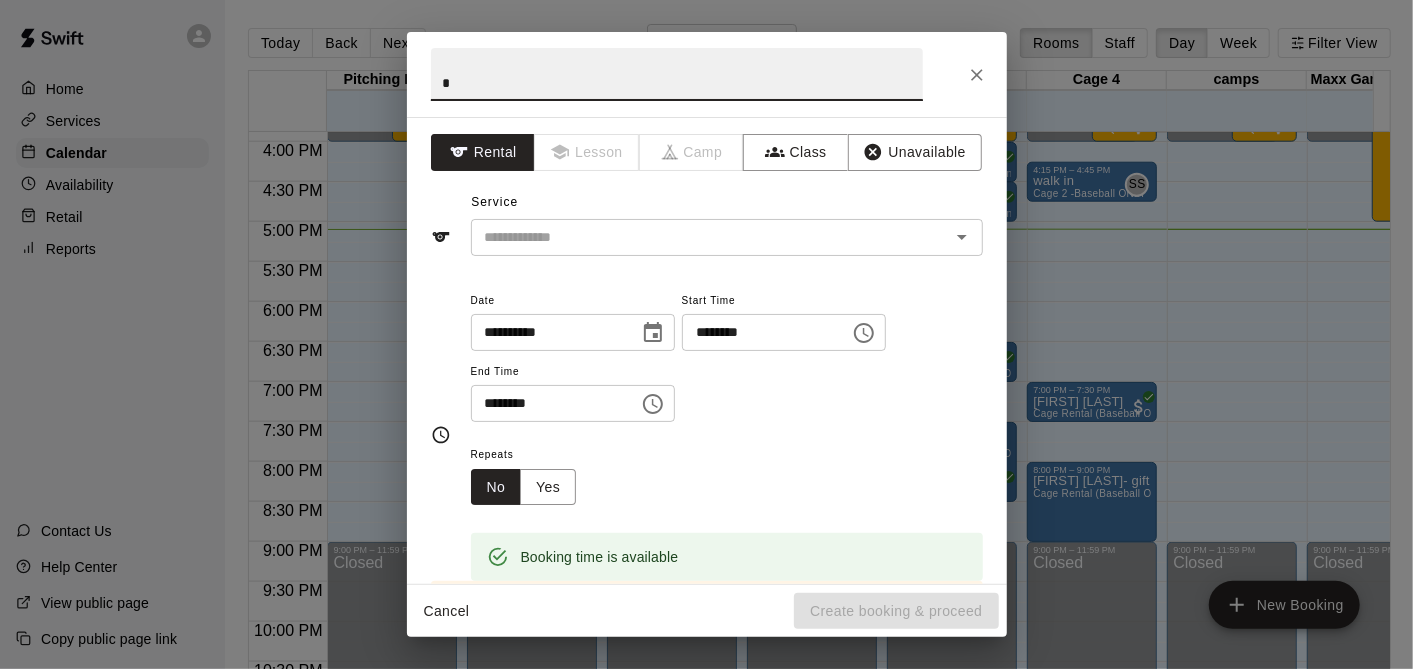 type on "*******" 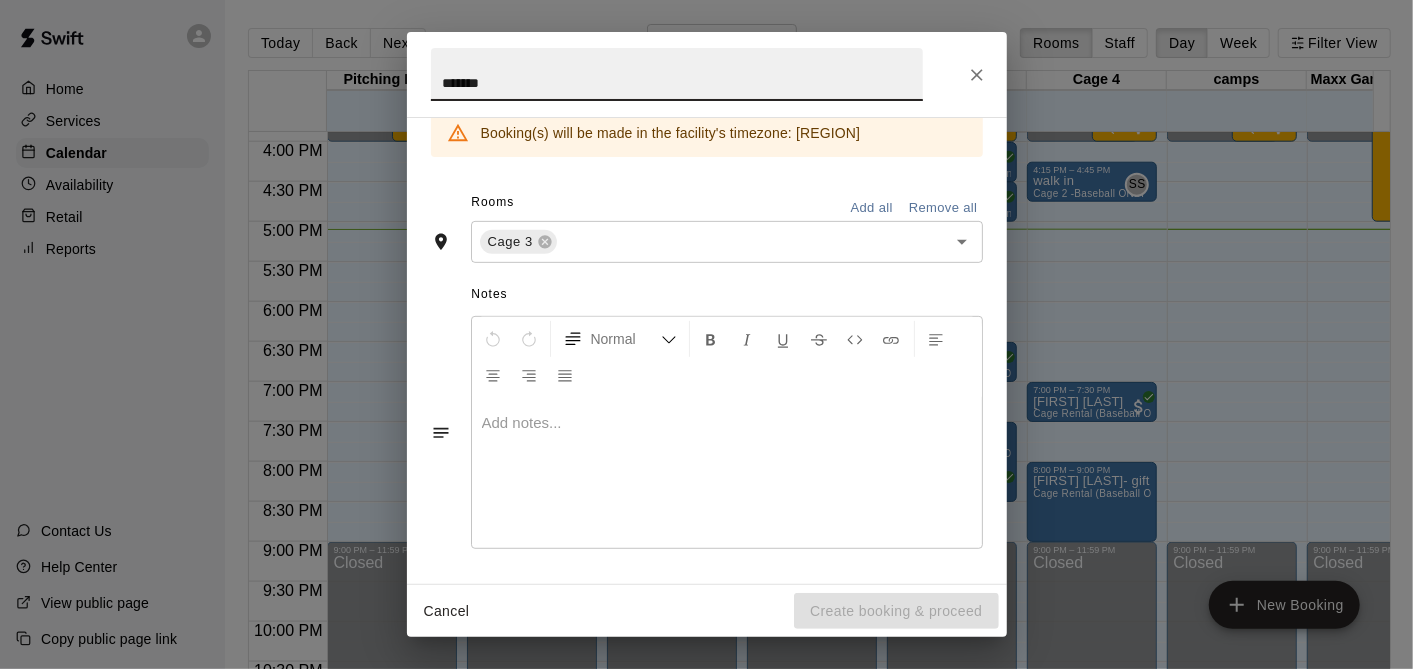 scroll, scrollTop: 0, scrollLeft: 0, axis: both 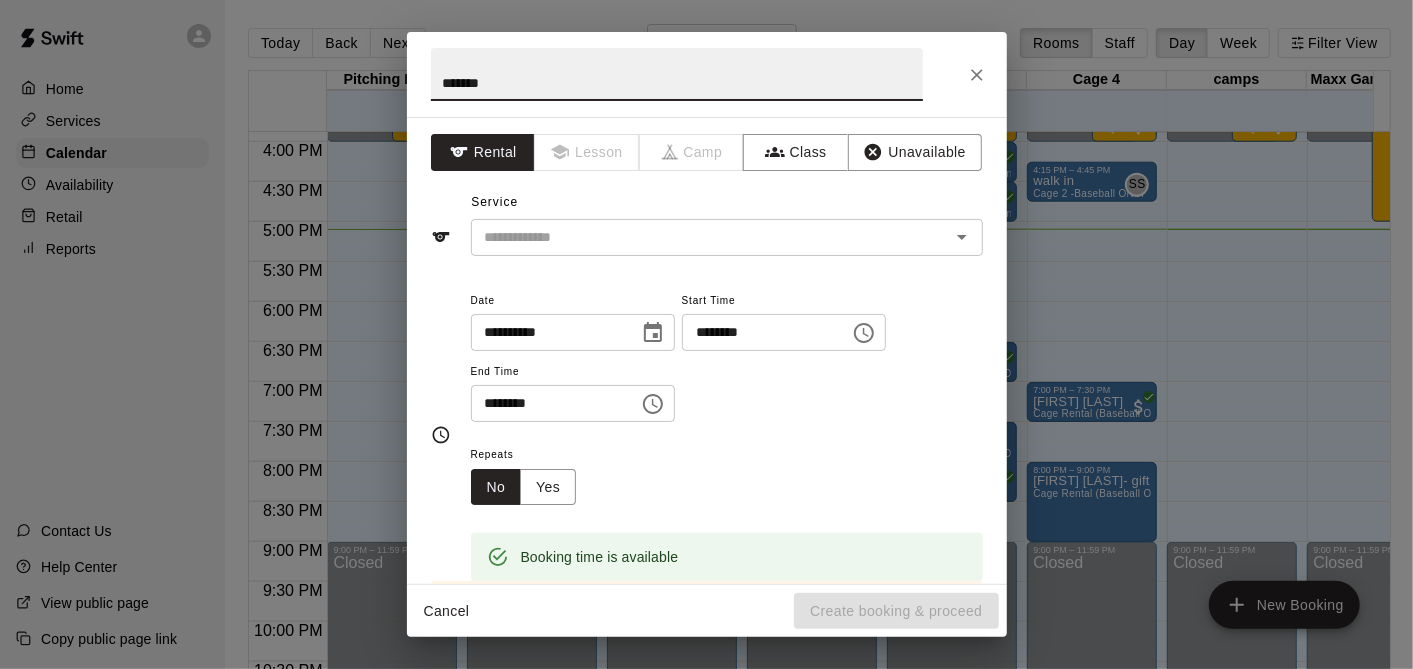 click on "Cancel Create booking & proceed" at bounding box center (707, 611) 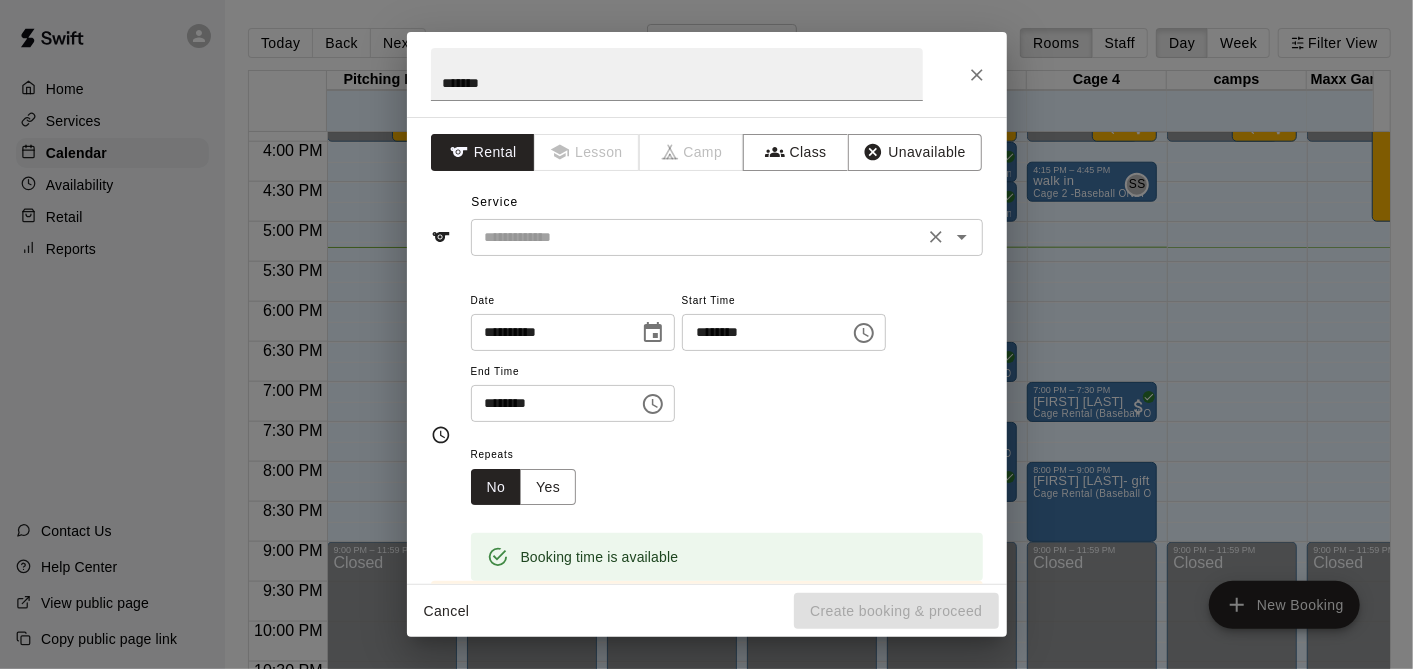 click at bounding box center (697, 237) 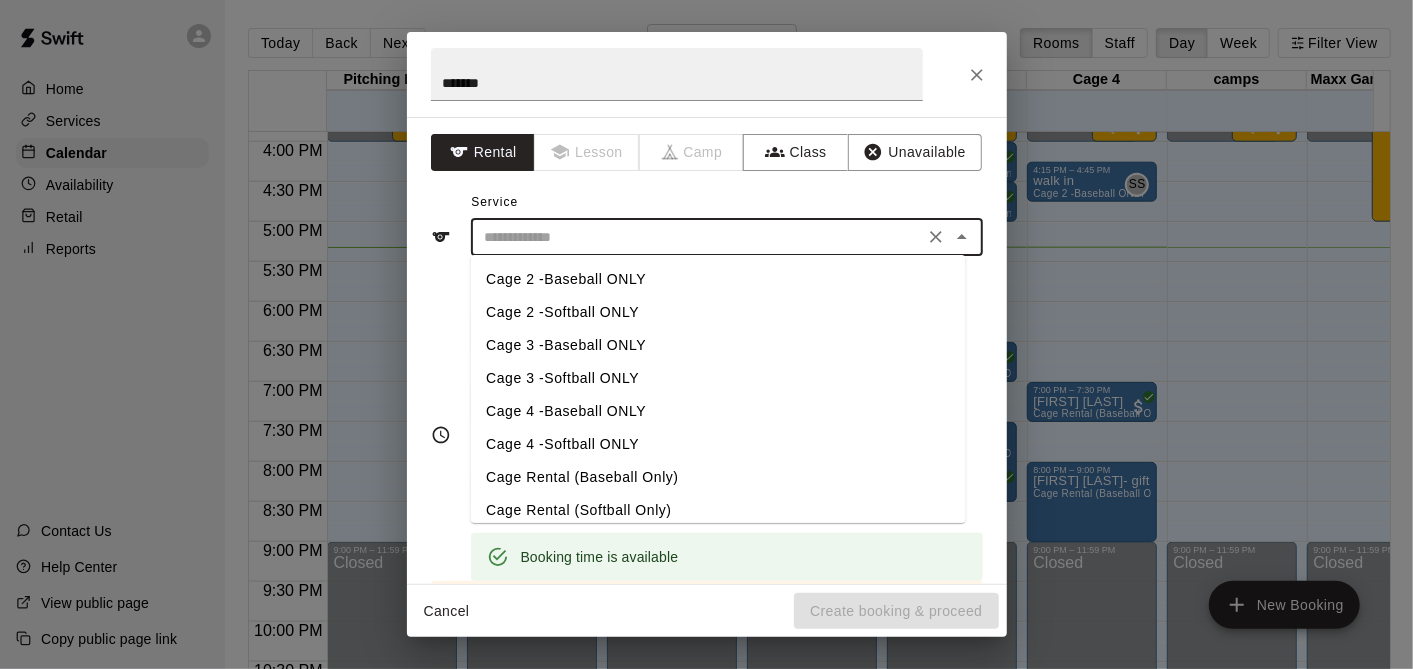 click on "Cage 2 -Baseball ONLY" at bounding box center [717, 279] 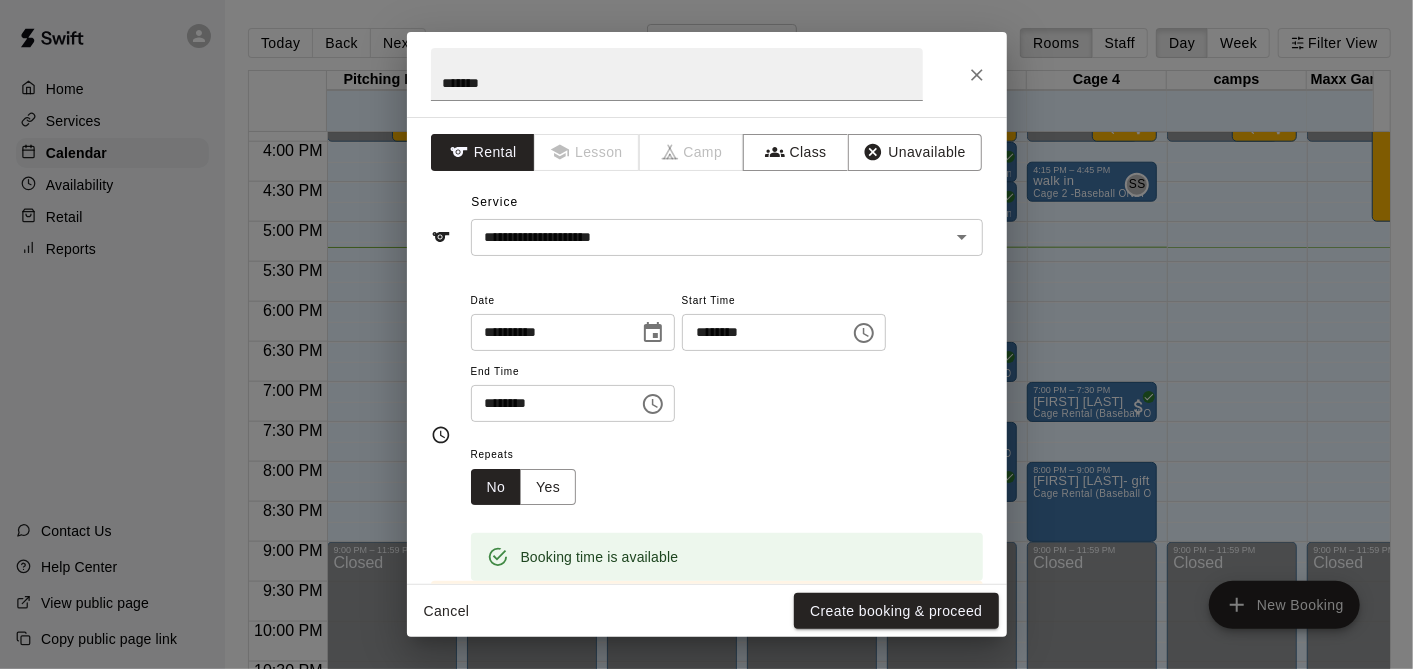 click on "**********" at bounding box center (706, 334) 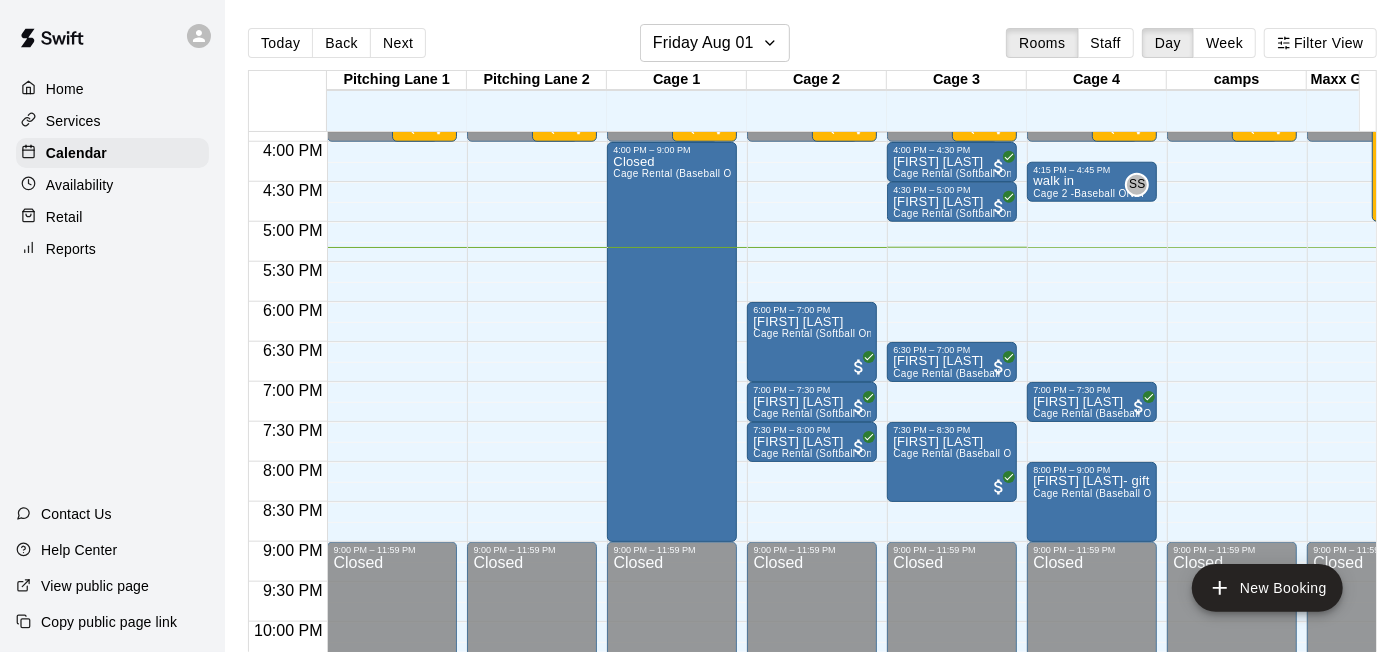 click on "12:00 AM – 4:00 PM Closed 4:00 PM – 4:30 PM [FIRST] [LAST] Cage Rental (Softball Only) 9:00 AM – 4:00 PM 4- Week 4 Sluggerz Summer Camp July 28 to Aug 1 2025  10/20 spots 4:30 PM – 5:00 PM [FIRST] [LAST] Cage Rental (Softball Only) 6:30 PM – 7:00 PM [FIRST] [LAST] Cage Rental (Baseball Only) 7:30 PM – 8:30 PM [FIRST] [LAST] Cage Rental (Baseball Only) 9:00 PM – 11:59 PM Closed" at bounding box center (952, -178) 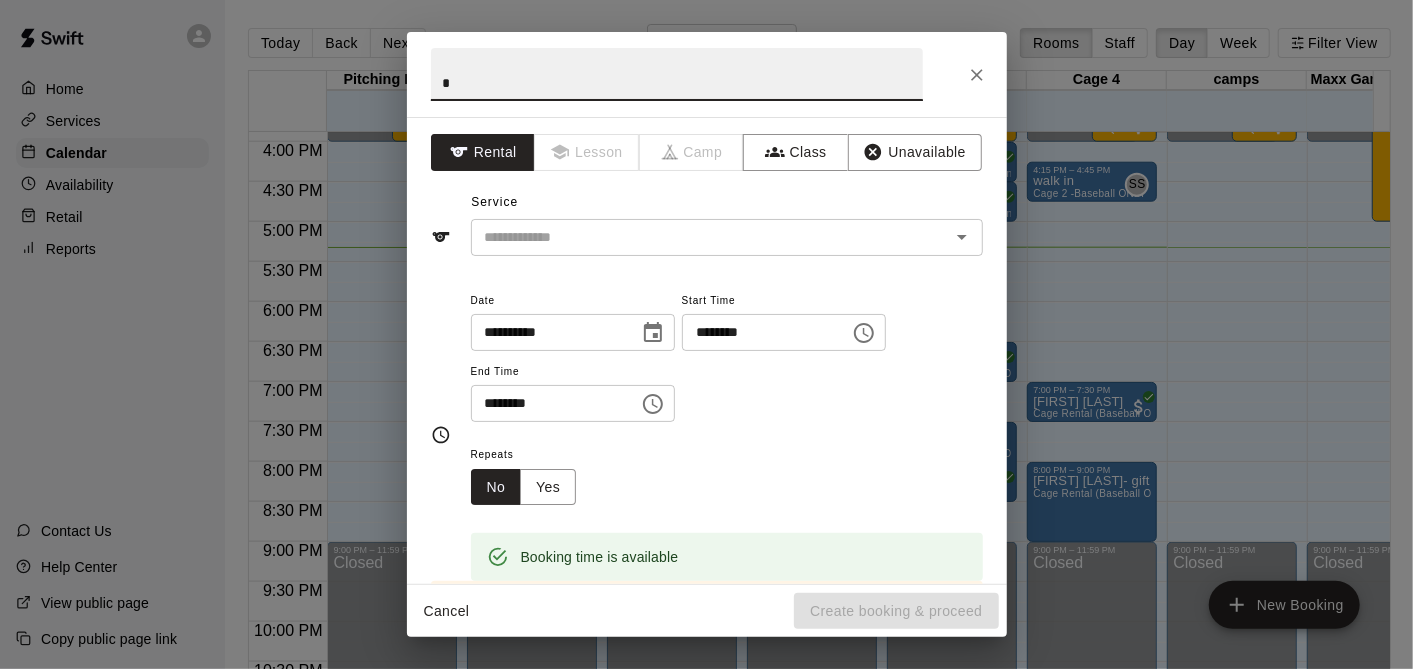 type on "*******" 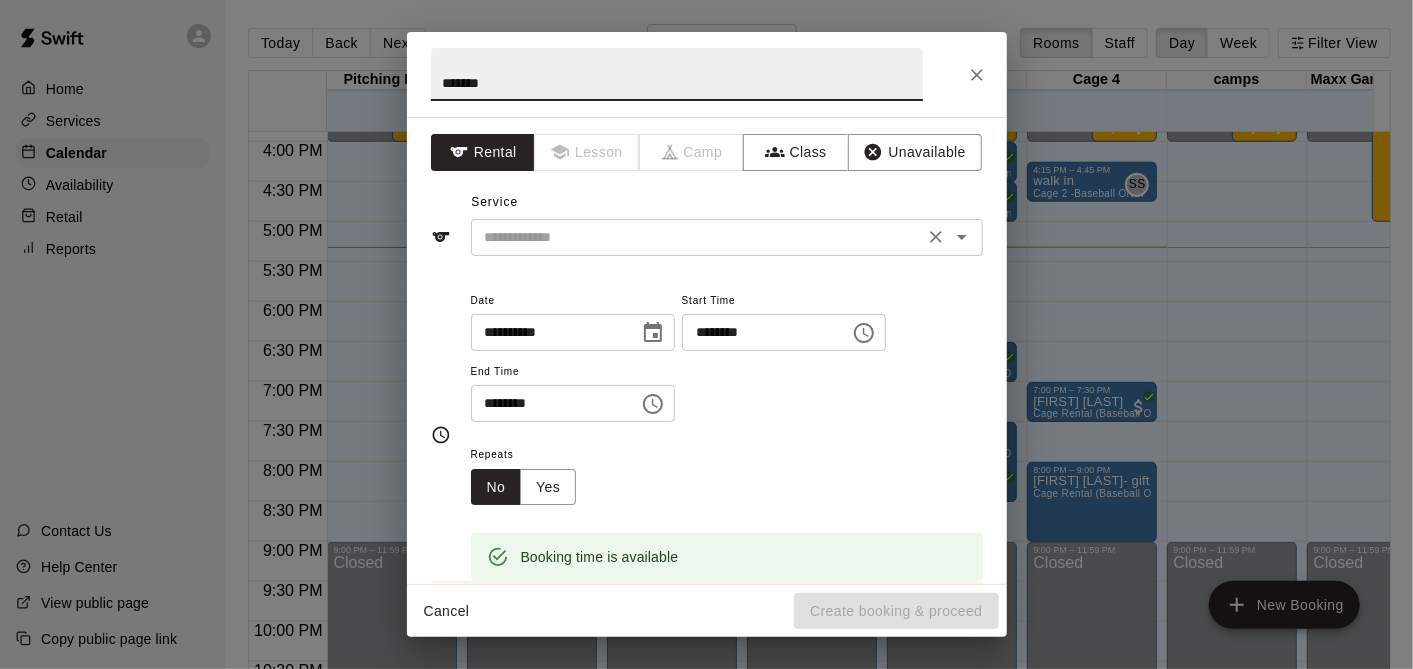 click on "​" at bounding box center (727, 237) 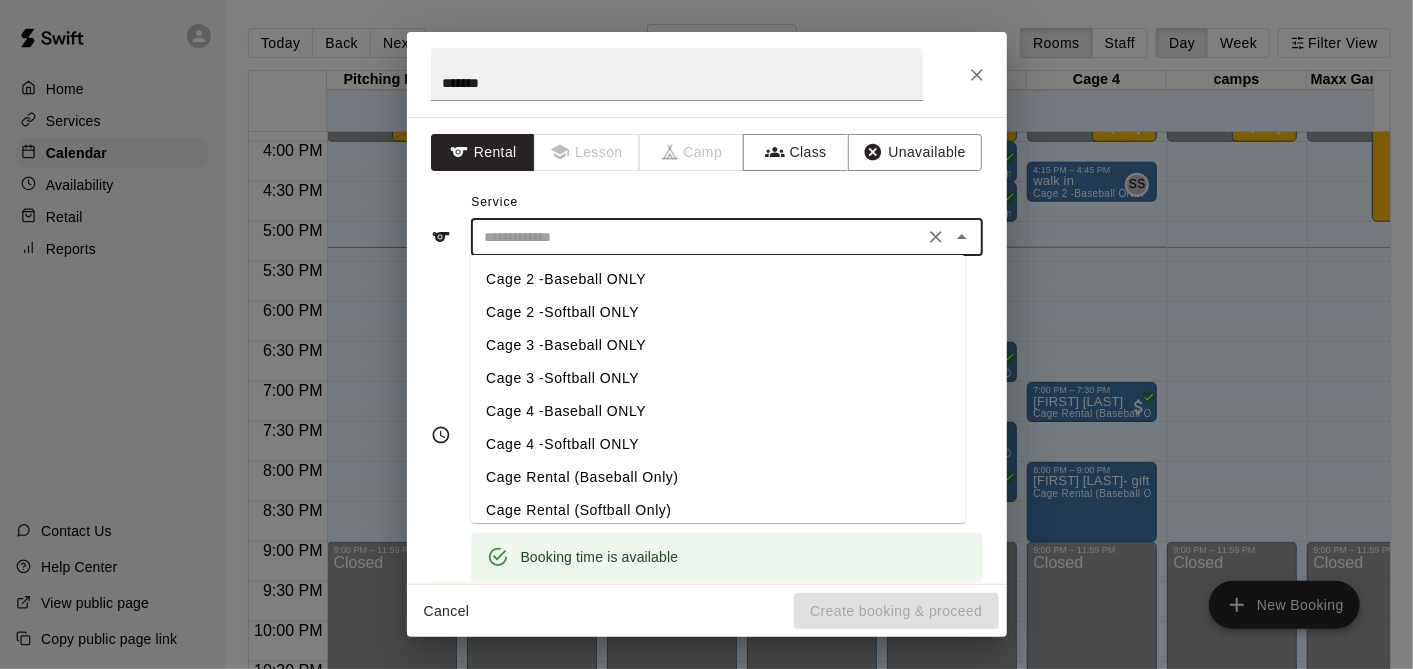 click on "Cage 2 -Baseball ONLY" at bounding box center (717, 279) 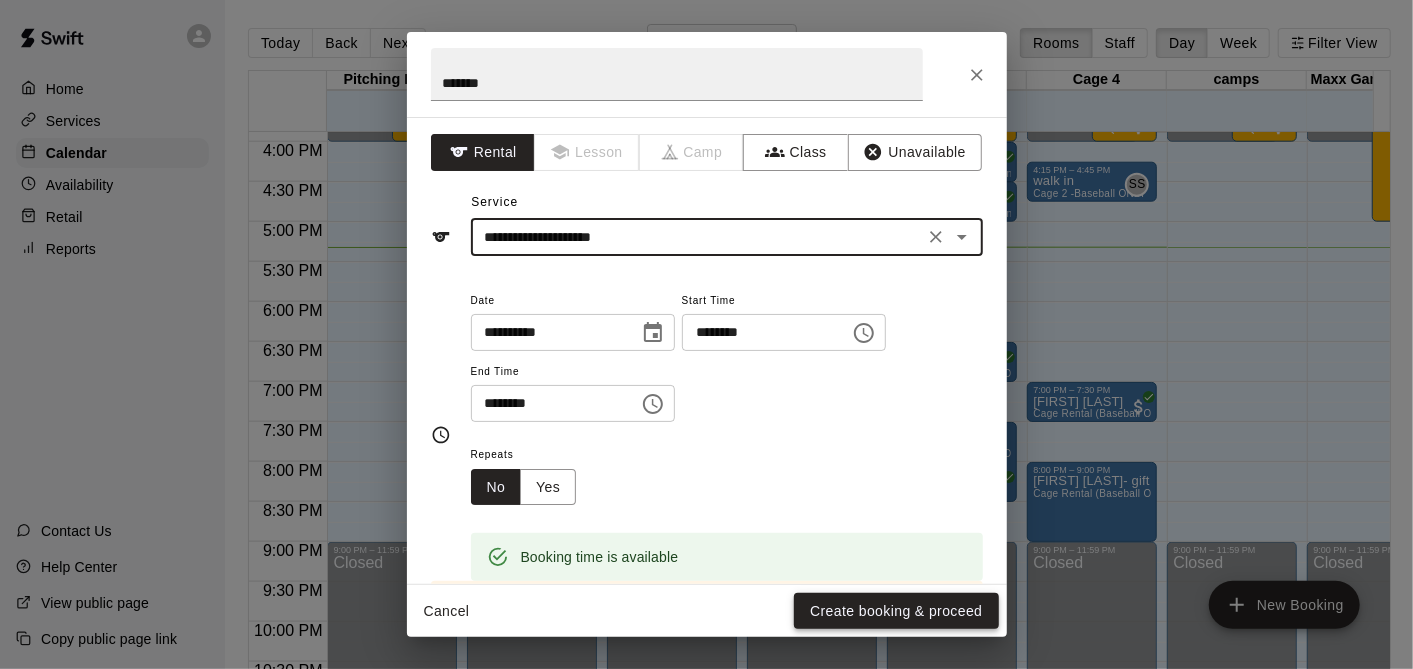 click on "Create booking & proceed" at bounding box center (896, 611) 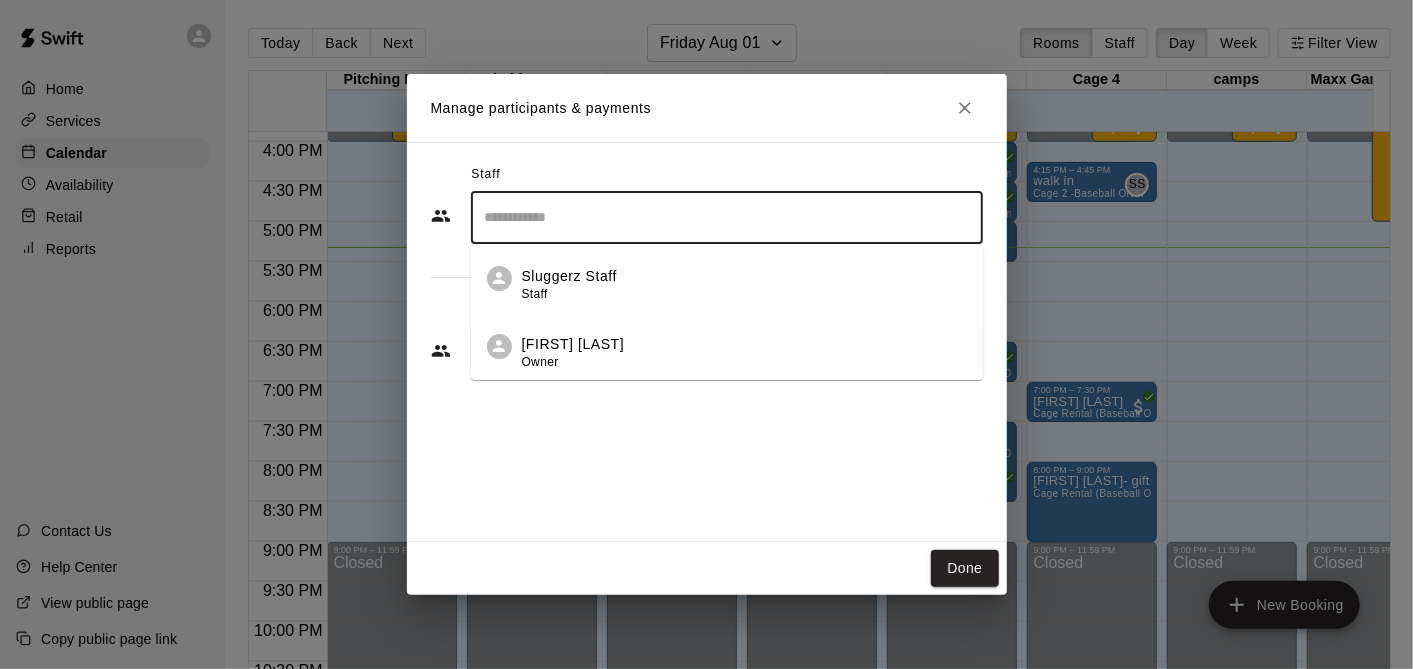 click at bounding box center (727, 217) 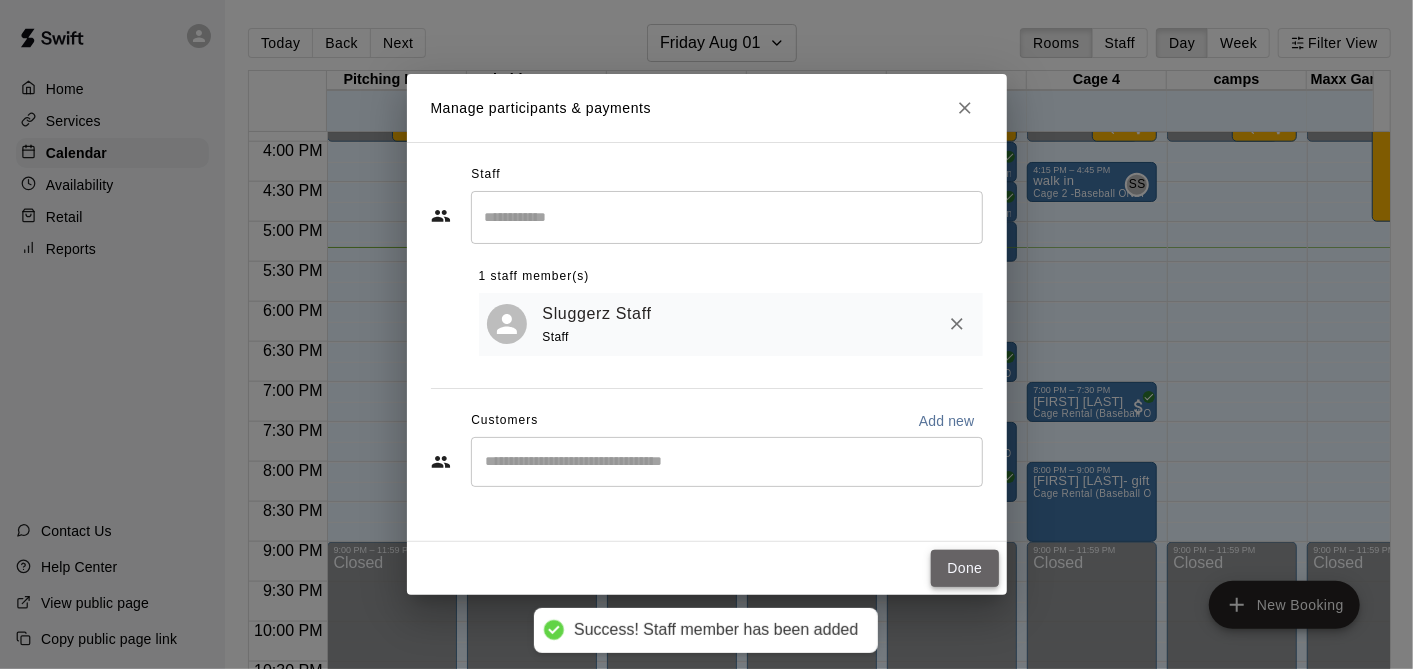 click on "Done" at bounding box center [964, 568] 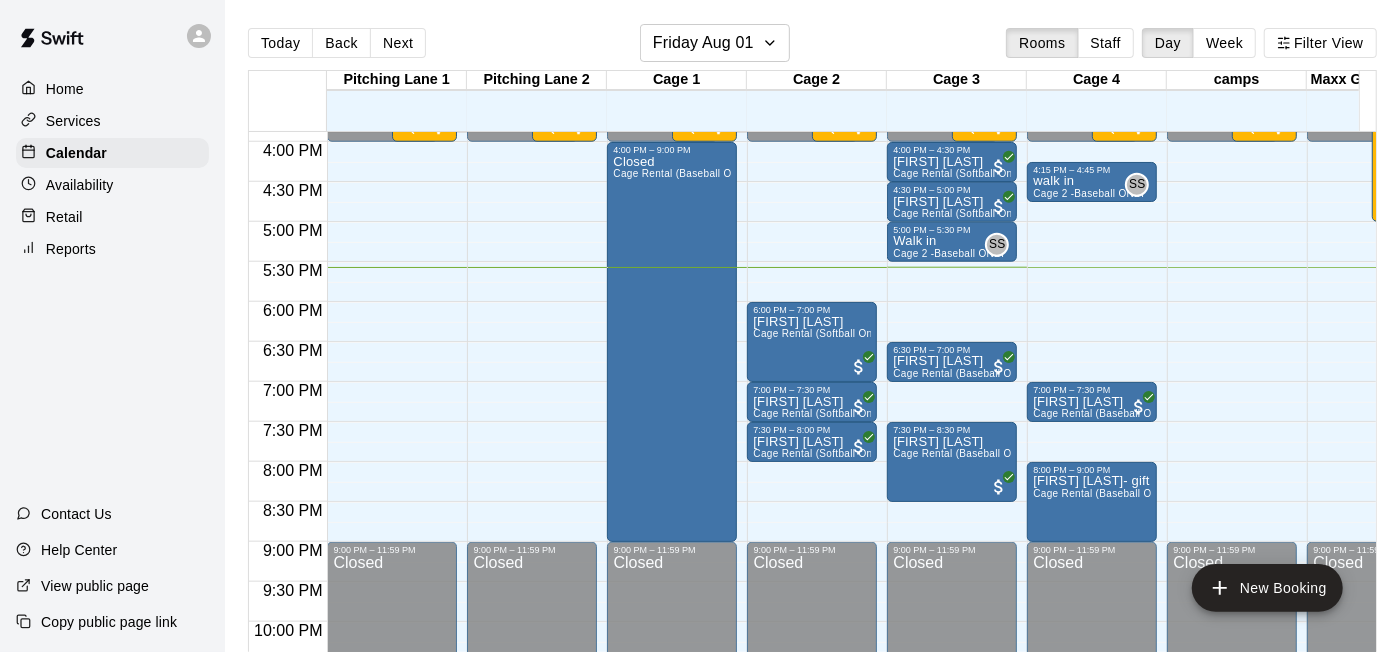 click on "12:00 AM – 4:00 PM Closed 9:00 PM – 11:59 PM Closed 9:00 AM – 4:00 PM 4- Week 4 Sluggerz Summer Camp July 28 to Aug 1 2025  10/20 spots" at bounding box center [392, -178] 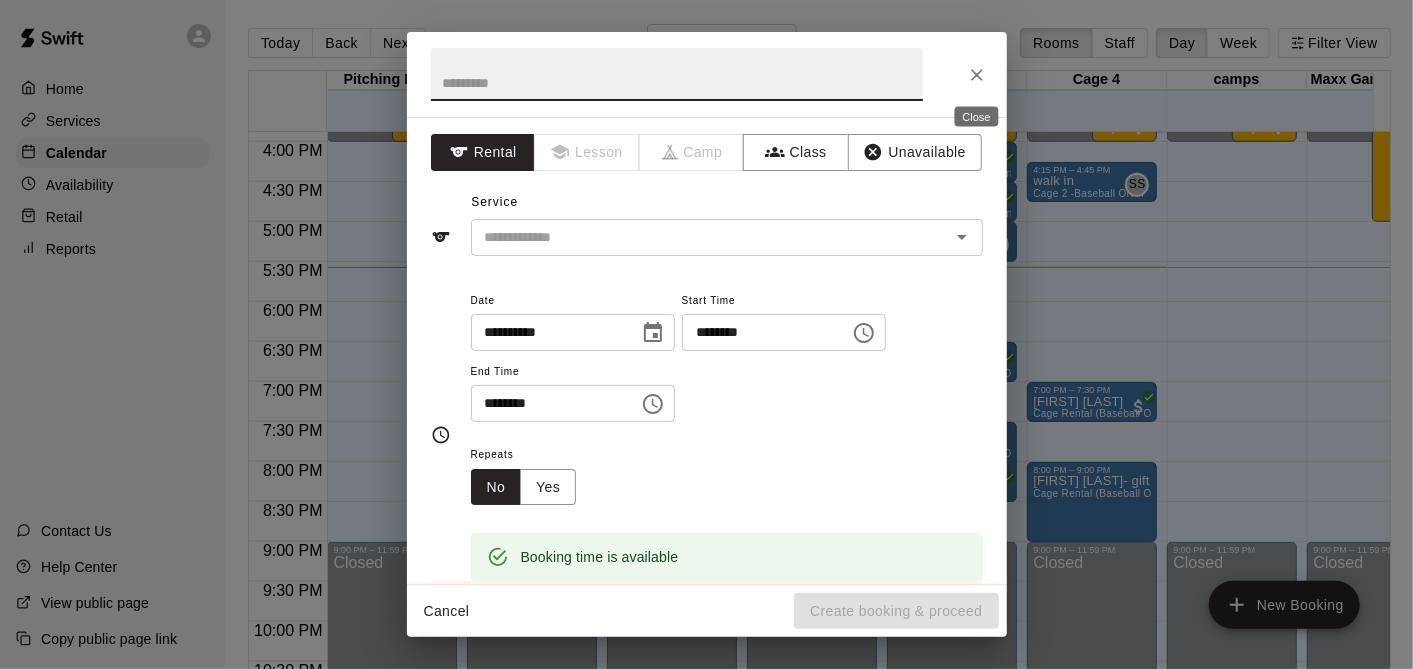 click at bounding box center (977, 75) 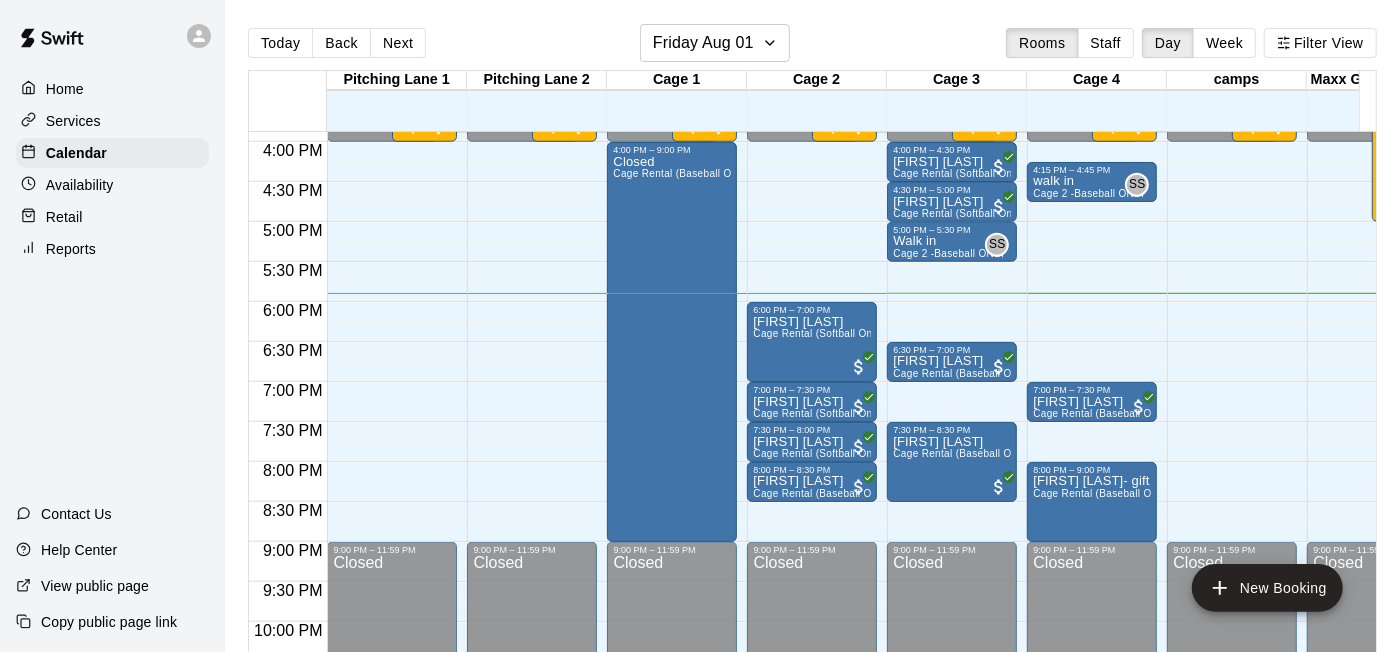 click on "12:00 AM – 4:00 PM Closed 4:15 PM – 4:45 PM walk in Cage 2 -Baseball ONLY SS 0 9:00 AM – 4:00 PM 4- Week 4 Sluggerz Summer Camp July 28 to Aug 1 2025  10/20 spots 7:00 PM – 7:30 PM [FIRST] [LAST] Cage Rental (Baseball Only) 8:00 PM – 9:00 PM [FIRST] [LAST]- gift card-PGEDN Cage Rental (Baseball Only) 9:00 PM – 11:59 PM Closed" at bounding box center (1092, -178) 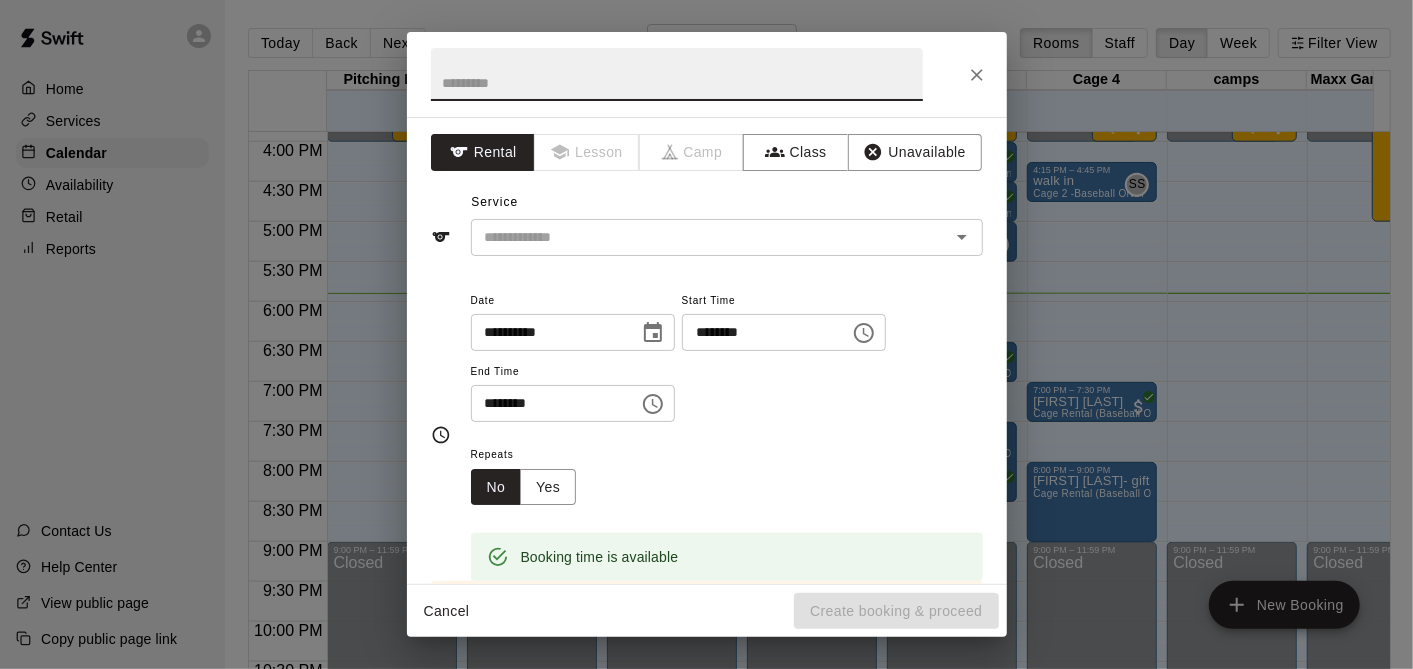 click on "********" at bounding box center (548, 403) 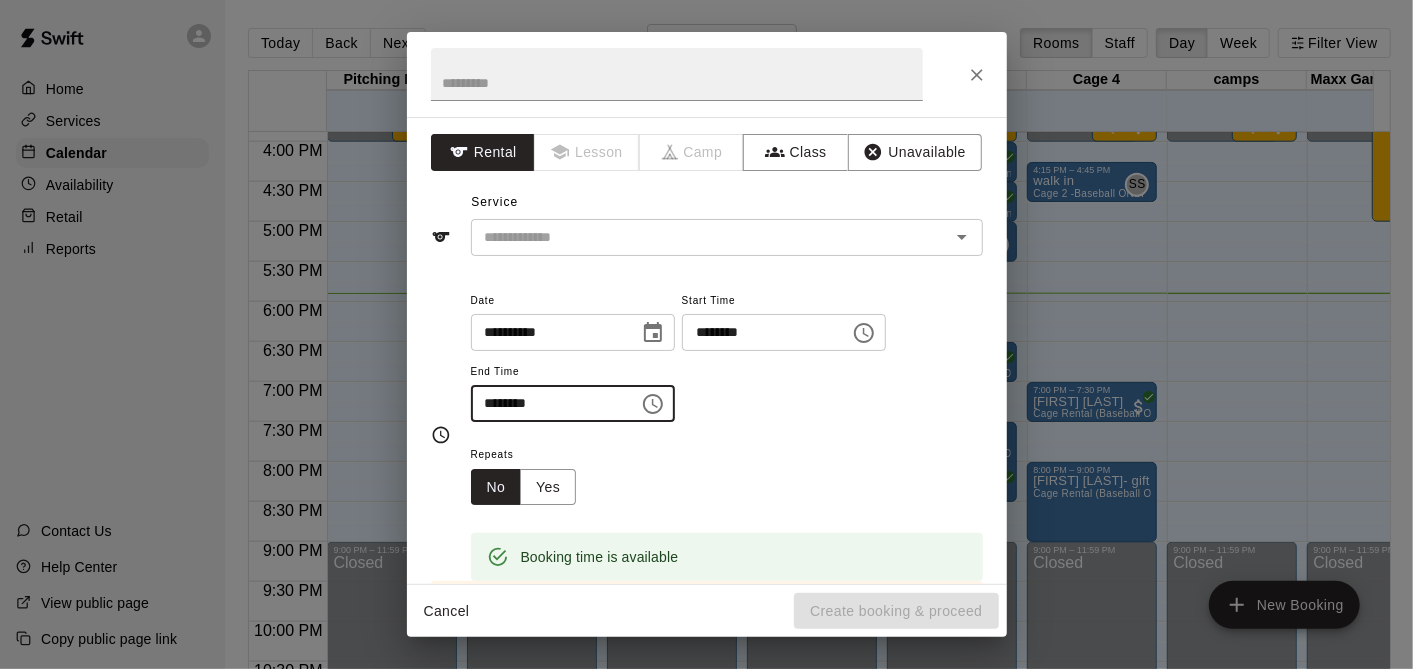 click on "********" at bounding box center [548, 403] 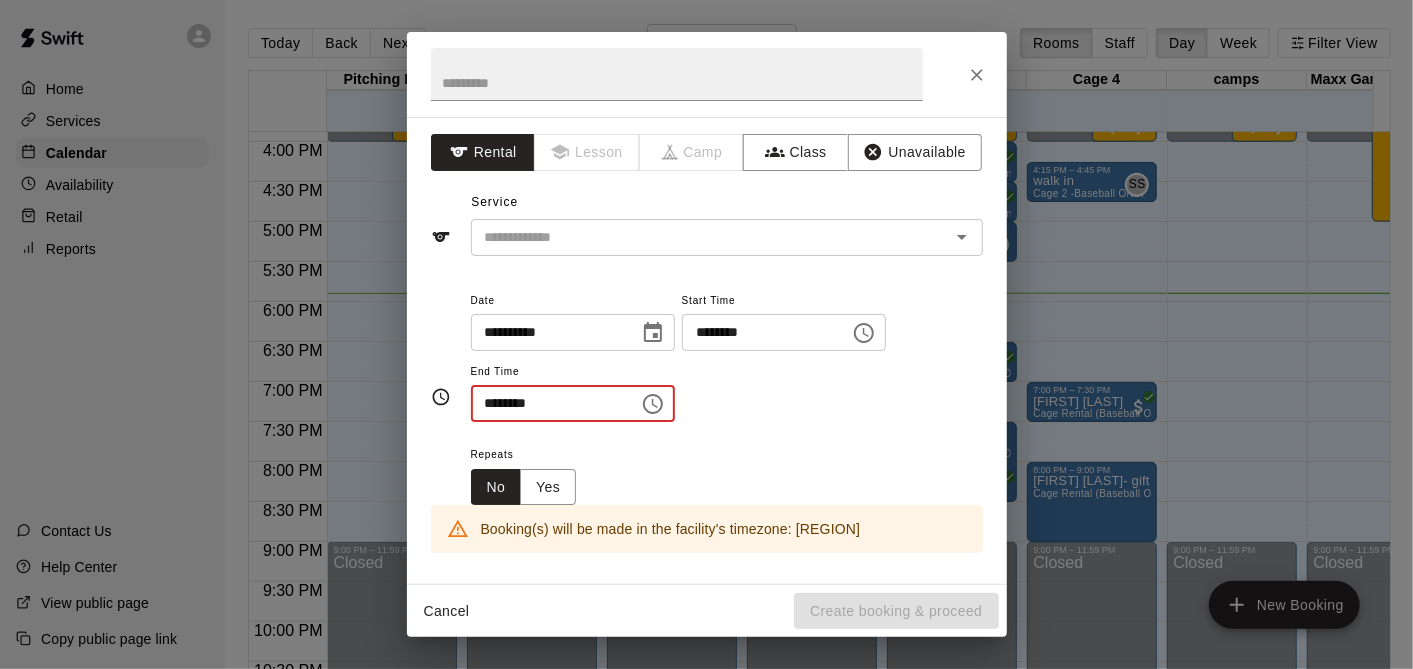 click on "********" at bounding box center [548, 403] 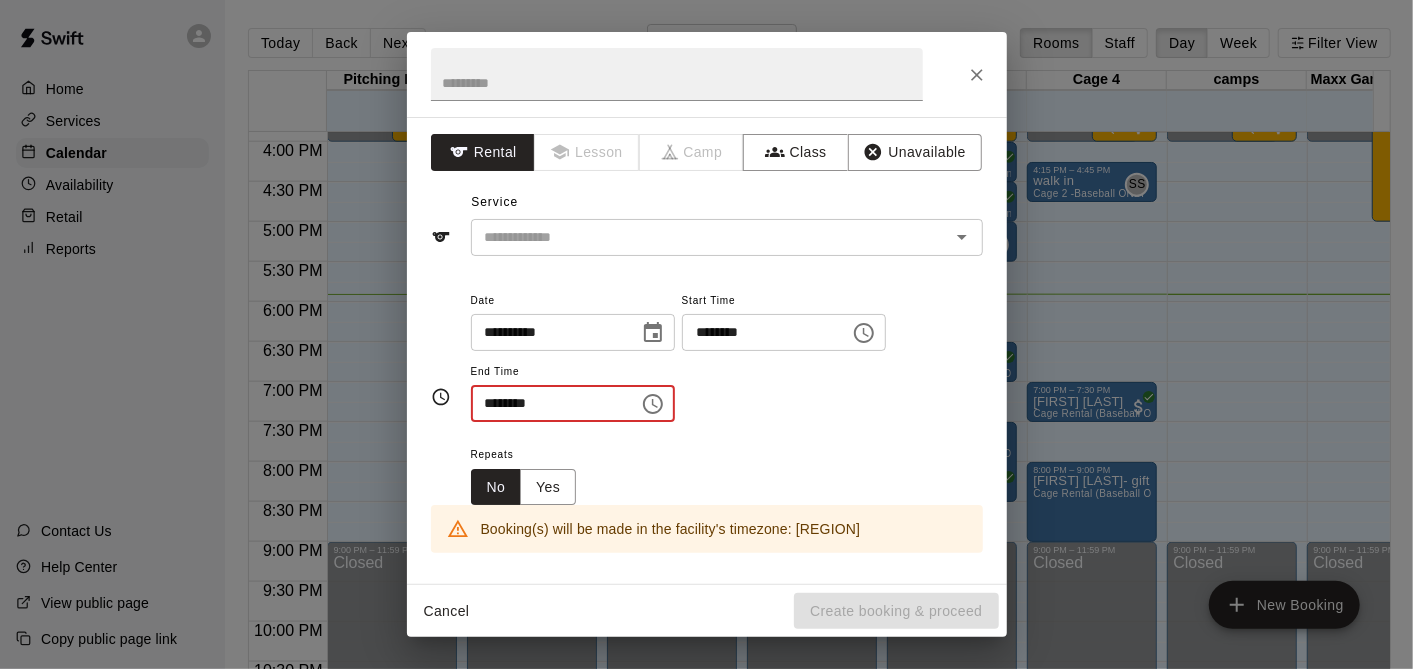 click on "********" at bounding box center [548, 403] 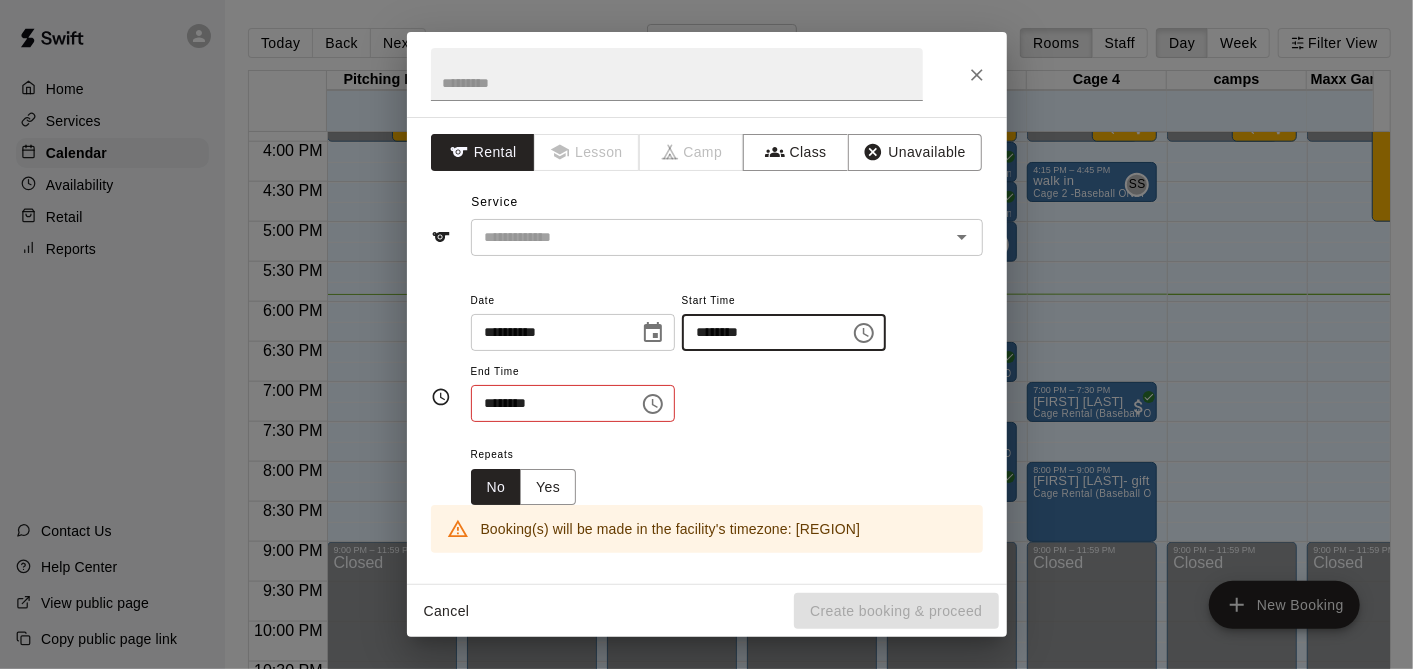 click 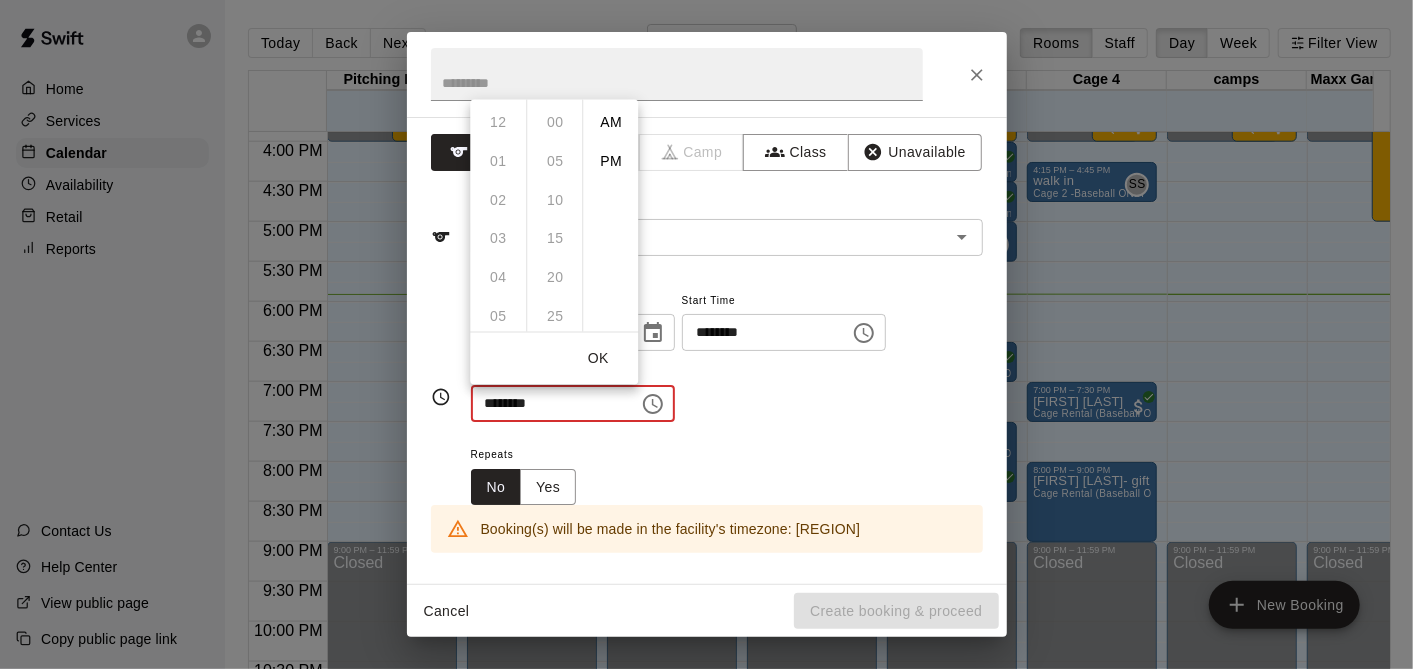 scroll, scrollTop: 44, scrollLeft: 0, axis: vertical 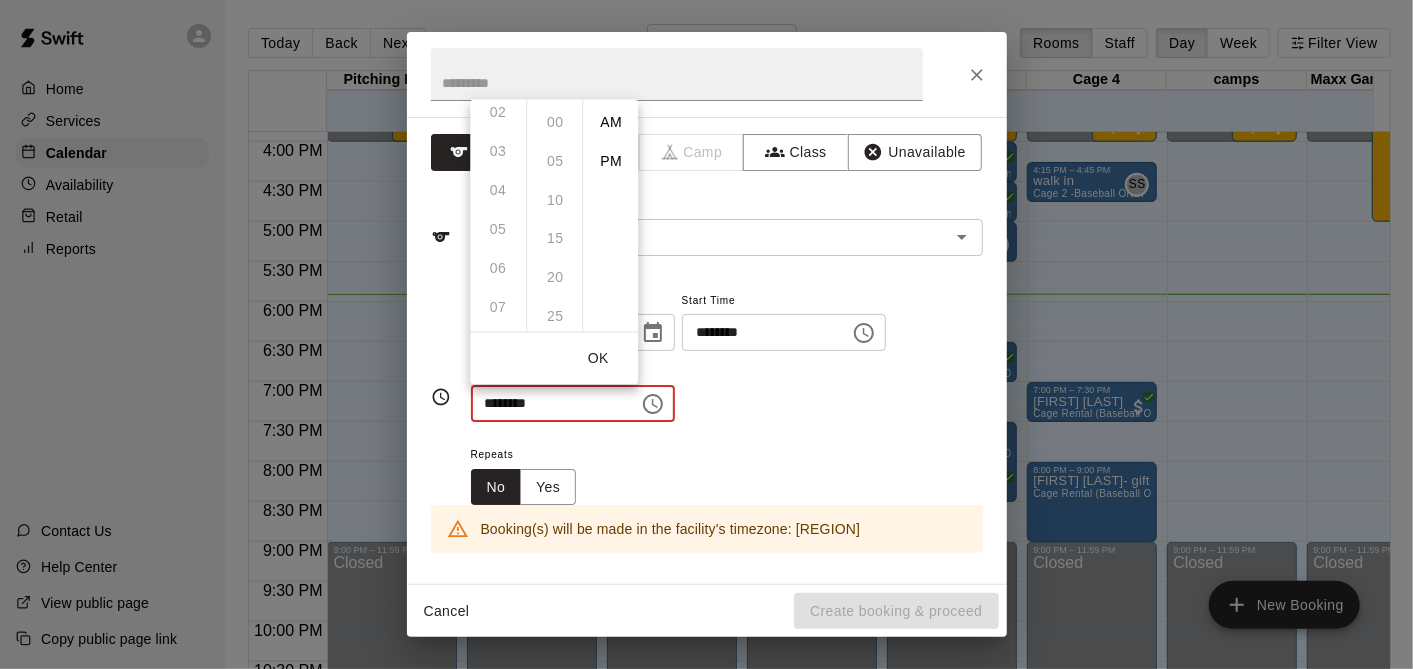 click on "12 01 02 03 04 05 06 07 08 09 10 11" at bounding box center (498, 215) 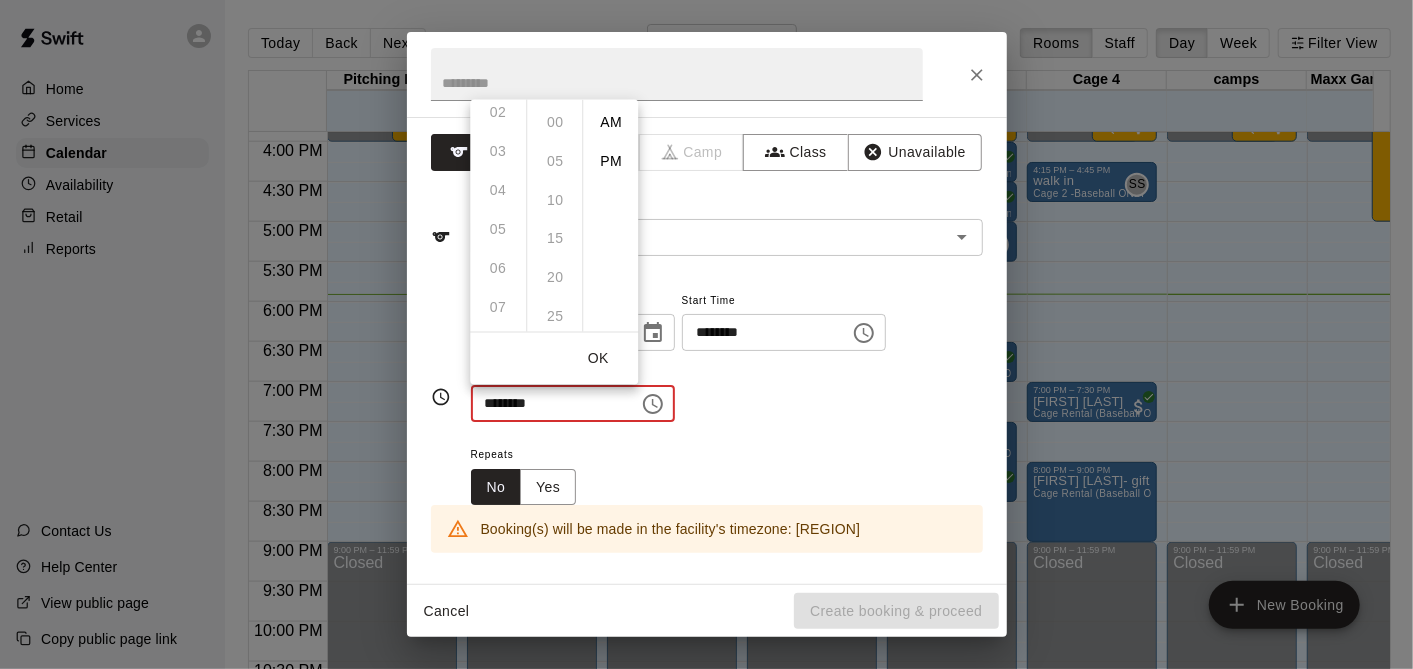 click on "12 01 02 03 04 05 06 07 08 09 10 11" at bounding box center [498, 215] 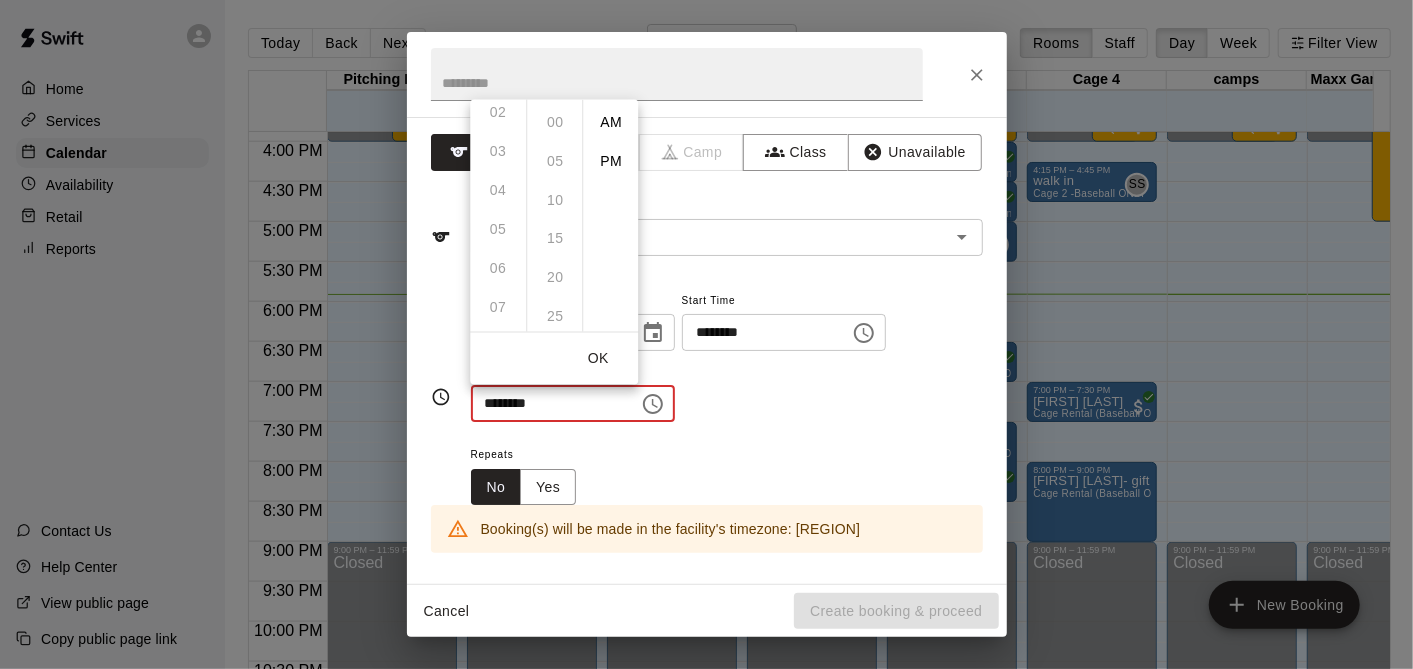 click on "12 01 02 03 04 05 06 07 08 09 10 11" at bounding box center [498, 215] 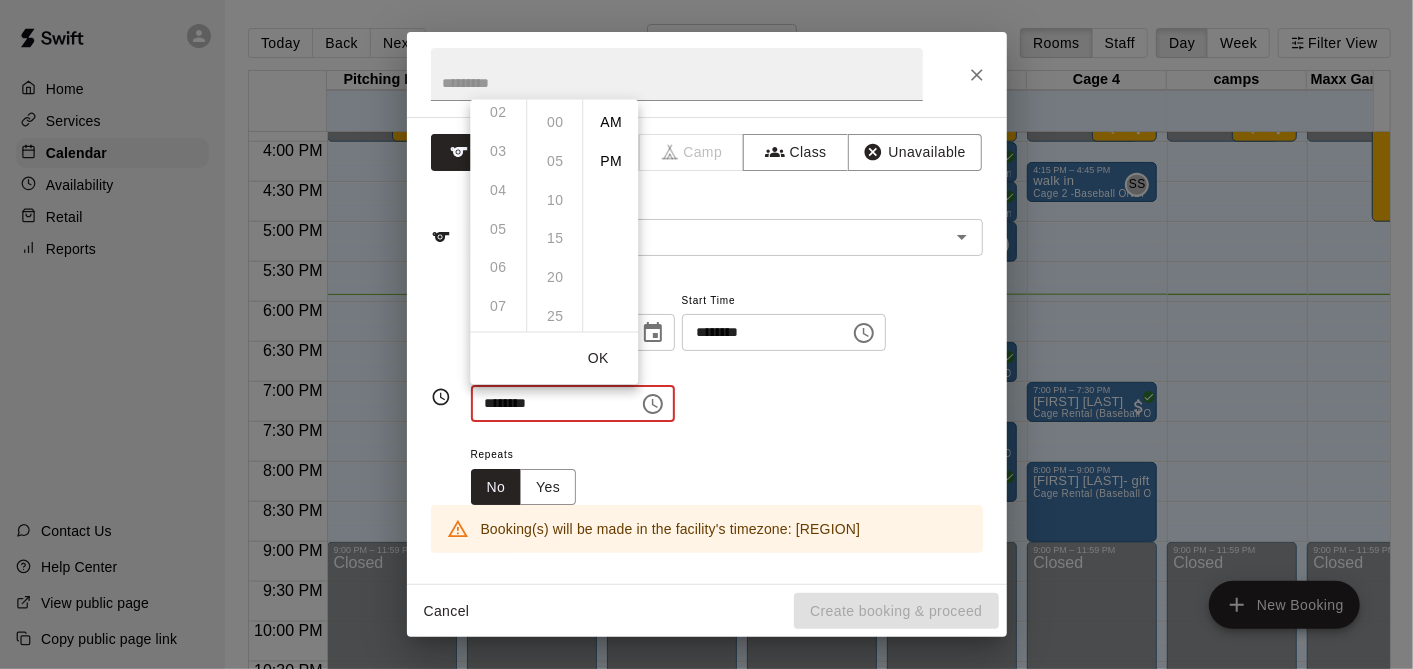 drag, startPoint x: 495, startPoint y: 304, endPoint x: 590, endPoint y: 362, distance: 111.305885 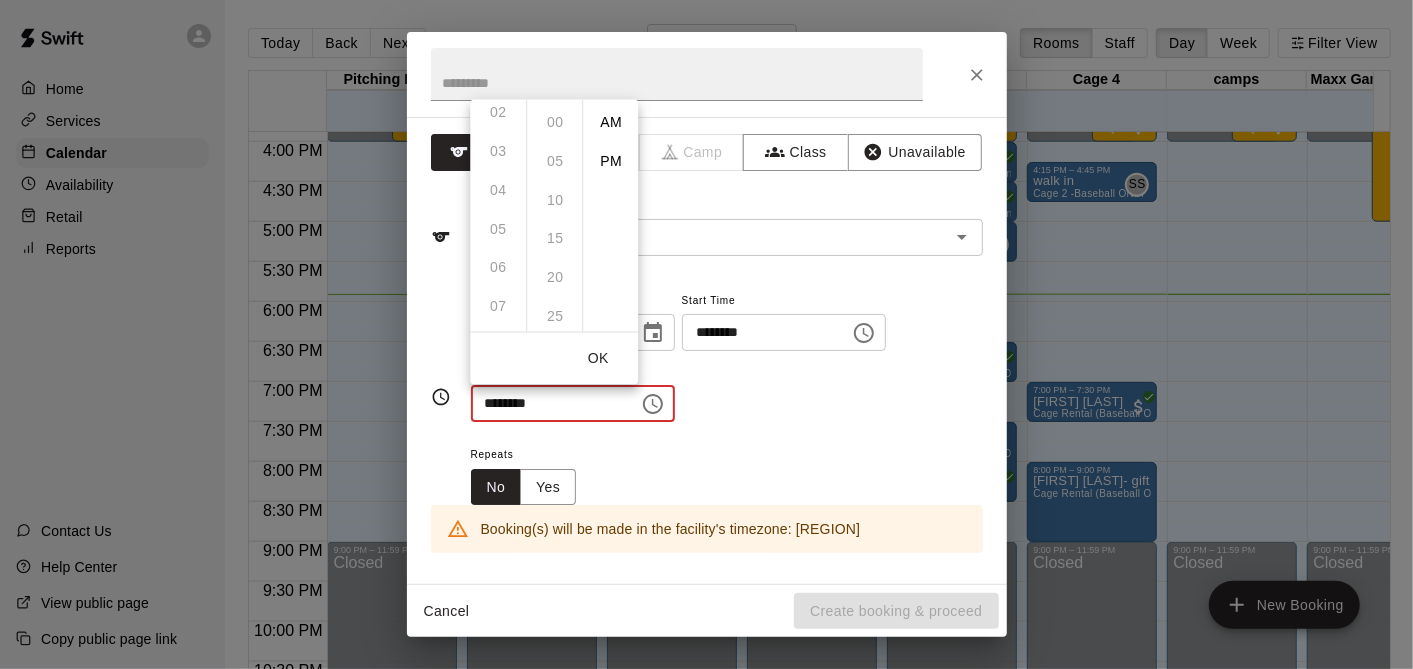 click on "12 01 02 03 04 05 06 07 08 09 10 11 00 05 10 15 20 25 30 35 40 45 50 55 AM PM OK" at bounding box center [554, 242] 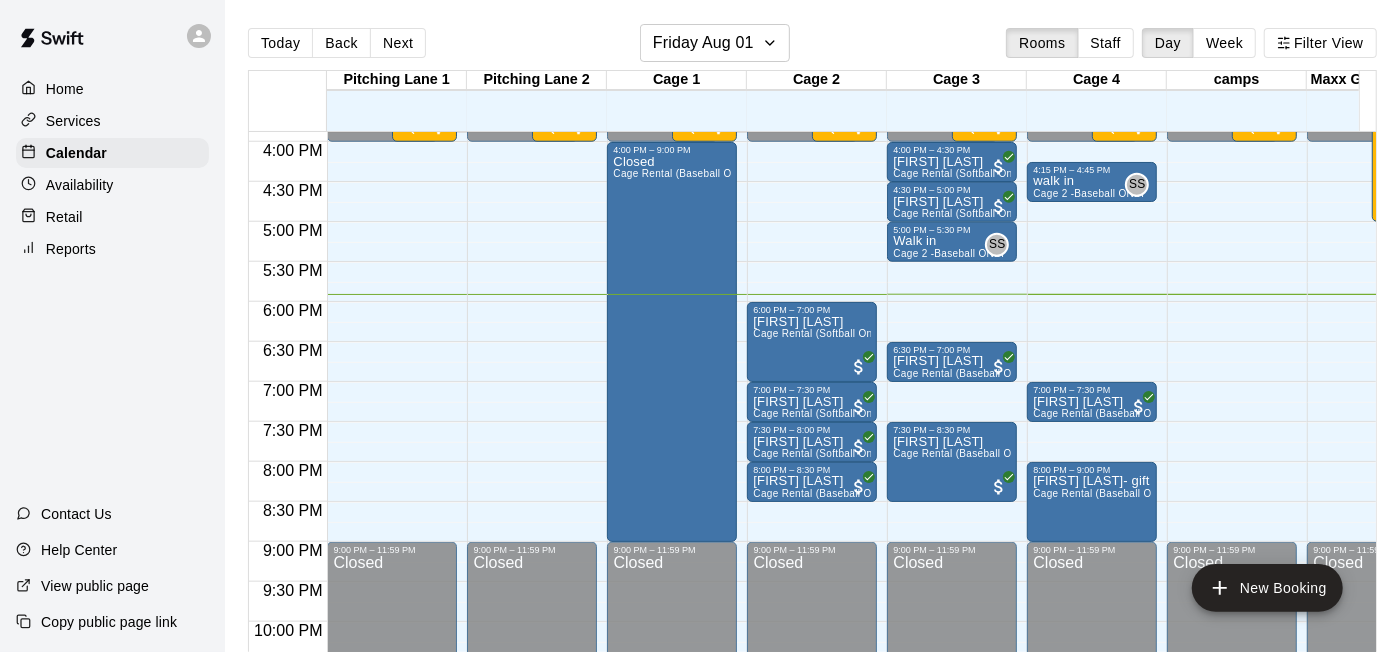 click on "12:00 AM – 4:00 PM Closed 4:15 PM – 4:45 PM walk in Cage 2 -Baseball ONLY SS 0 9:00 AM – 4:00 PM 4- Week 4 Sluggerz Summer Camp July 28 to Aug 1 2025  10/20 spots 7:00 PM – 7:30 PM [FIRST] [LAST] Cage Rental (Baseball Only) 8:00 PM – 9:00 PM [FIRST] [LAST]- gift card-PGEDN Cage Rental (Baseball Only) 9:00 PM – 11:59 PM Closed" at bounding box center (1092, -178) 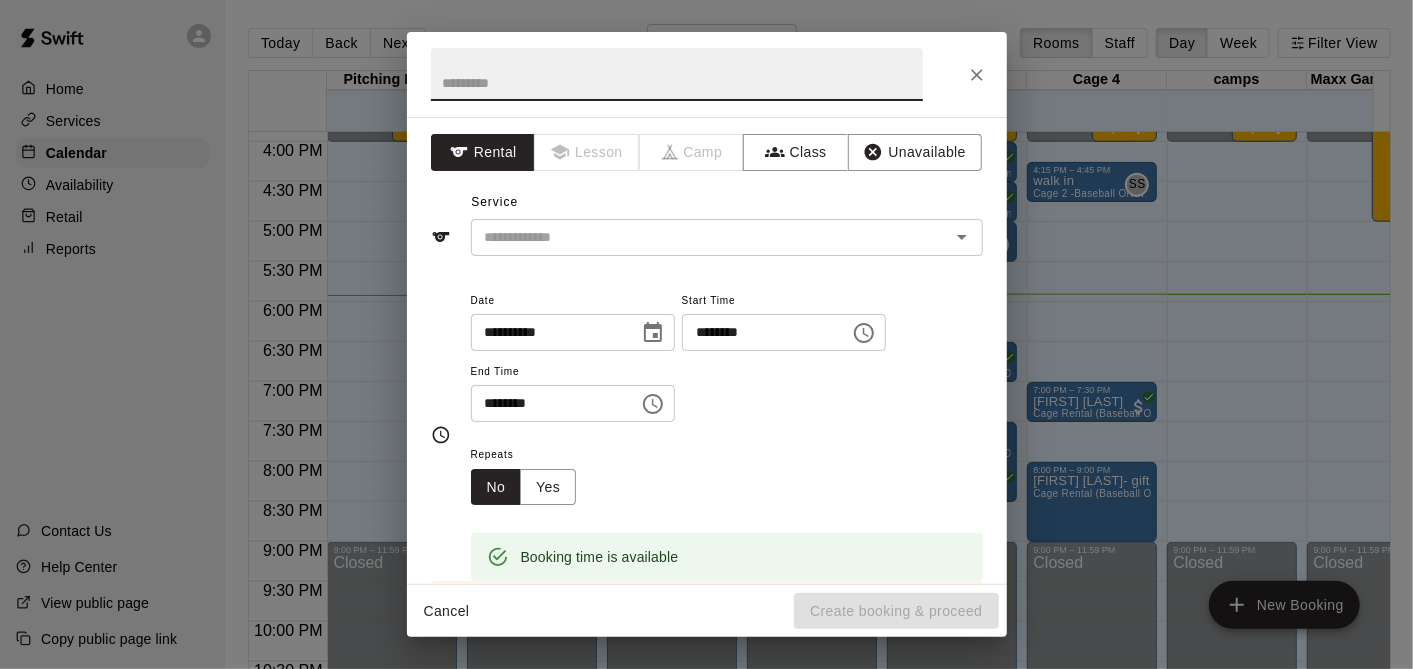 click on "********" at bounding box center (548, 403) 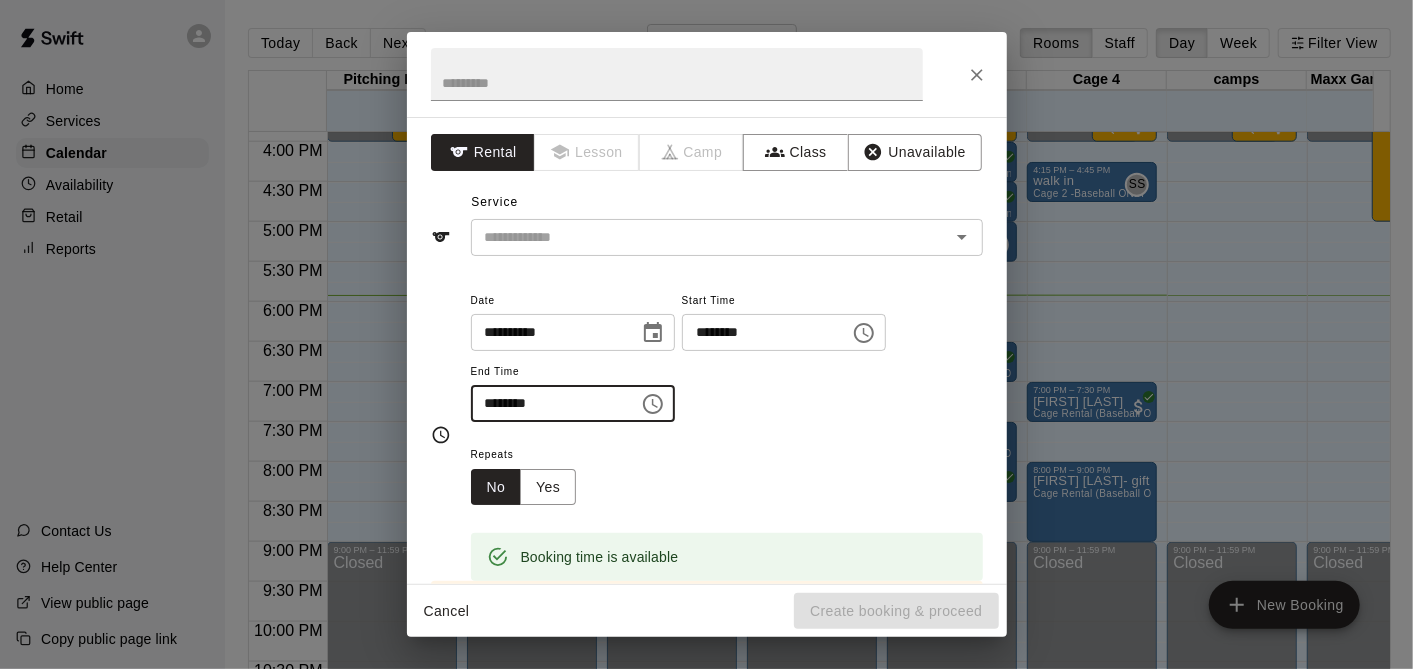 click on "********" at bounding box center [548, 403] 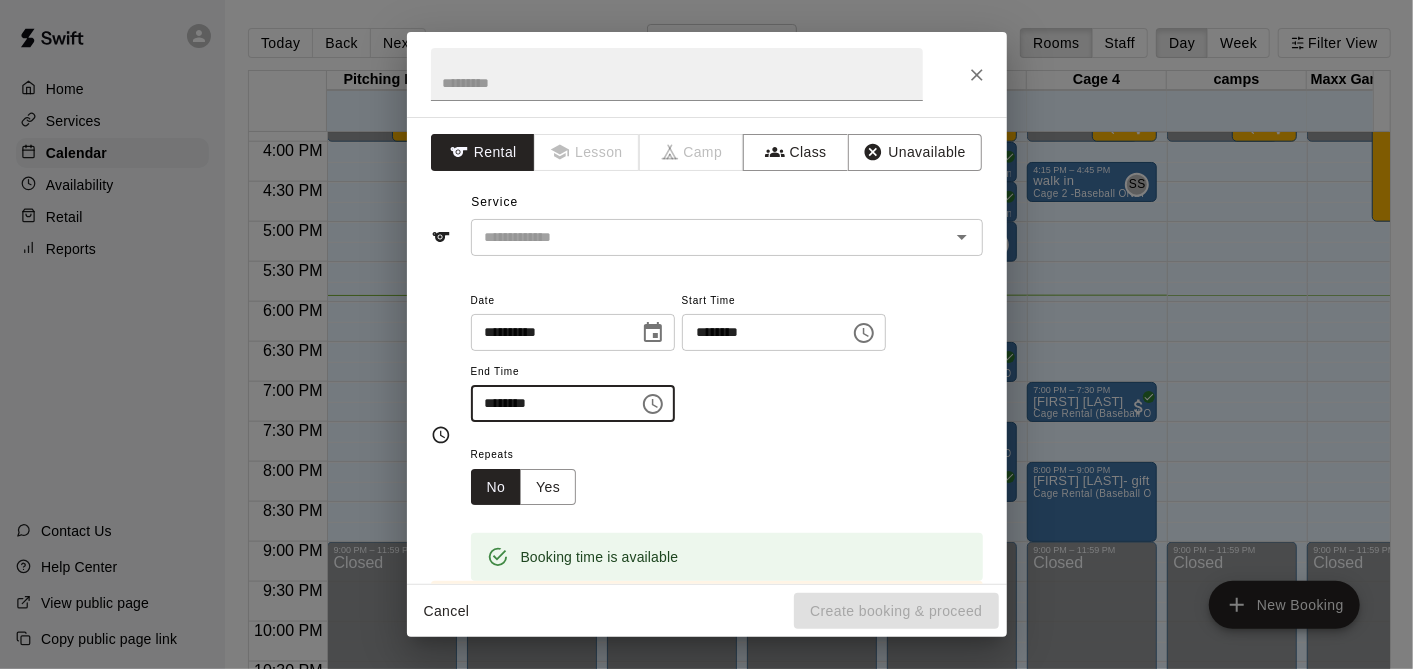click on "********" at bounding box center [548, 403] 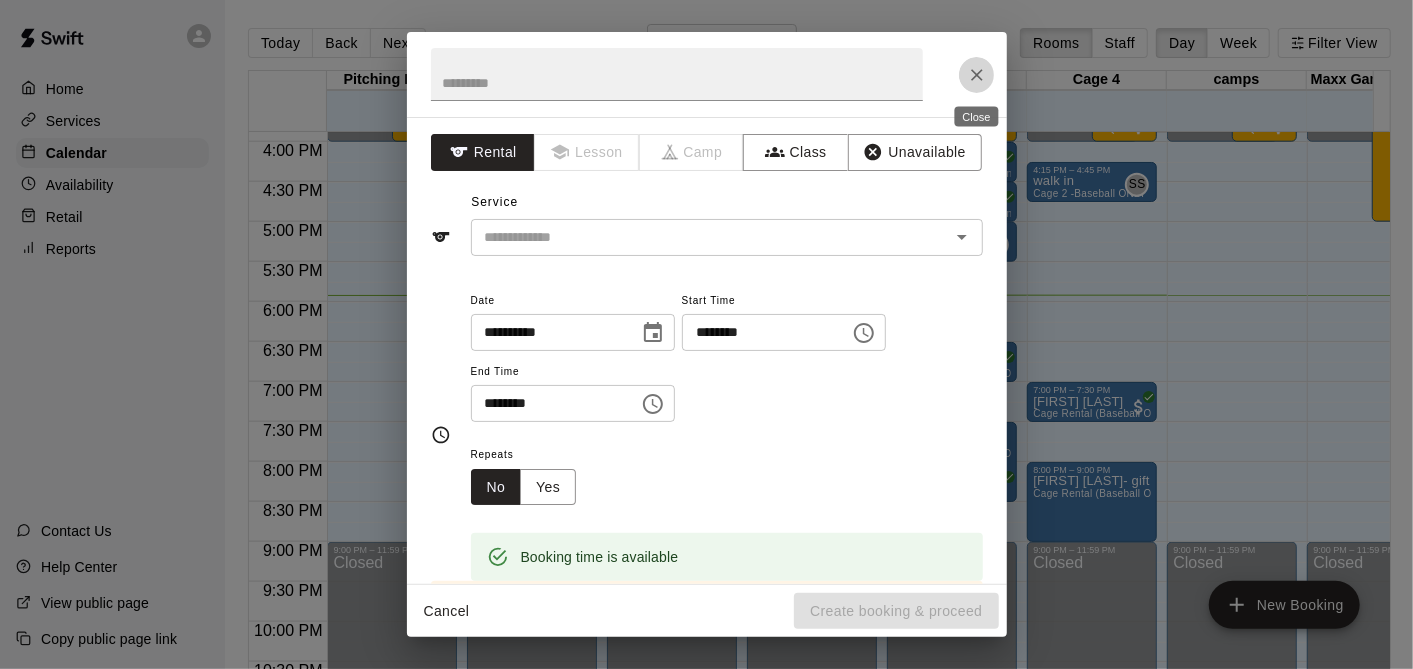 click 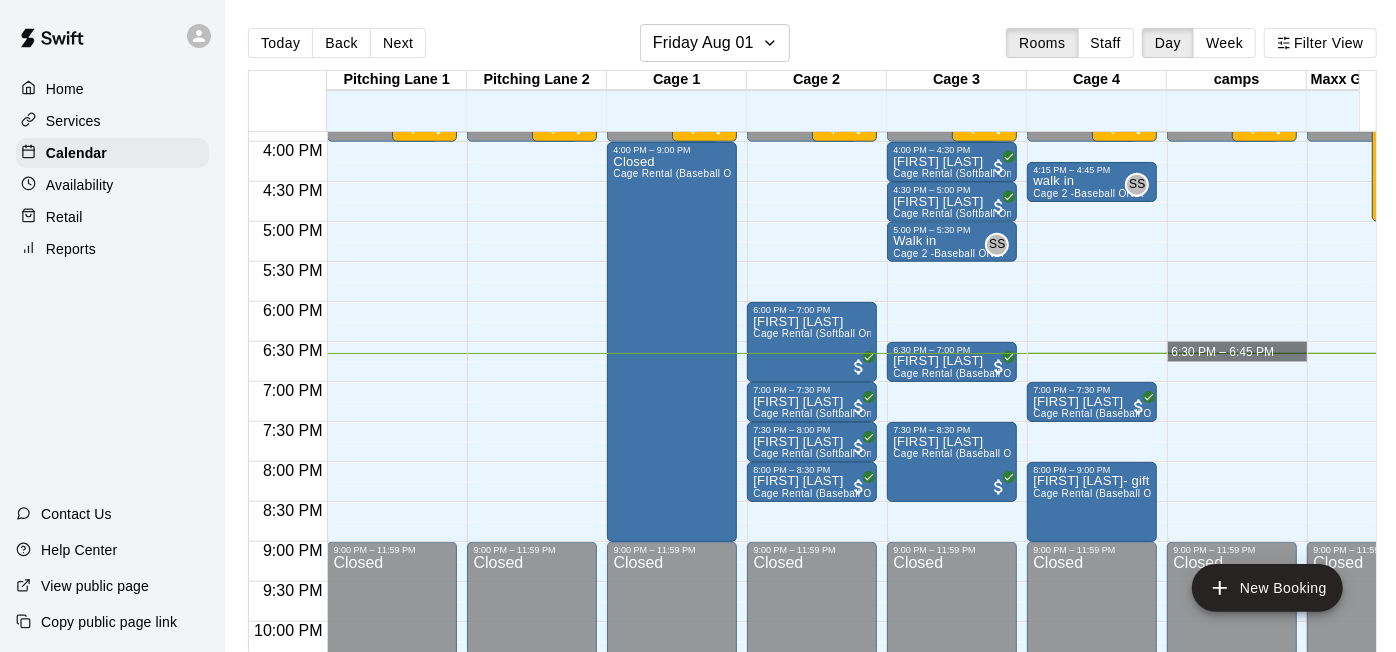 drag, startPoint x: 1197, startPoint y: 354, endPoint x: 1208, endPoint y: 340, distance: 17.804493 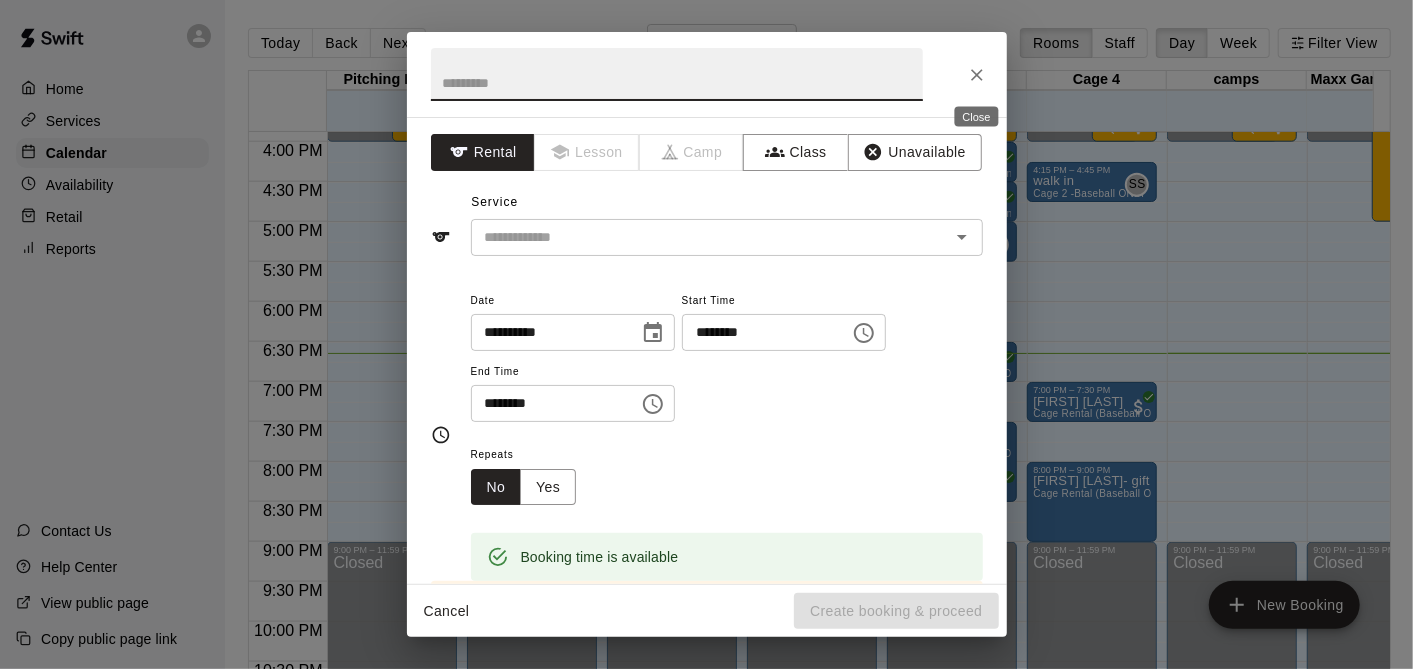 click at bounding box center [977, 75] 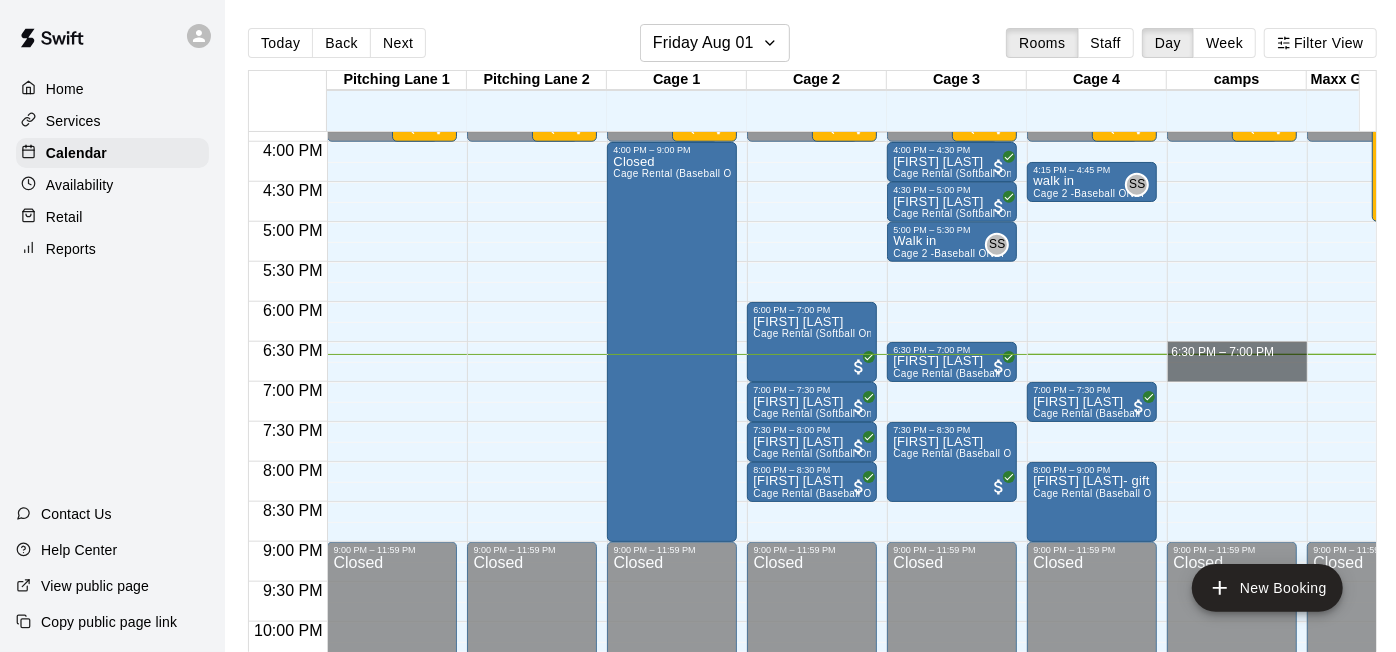 drag, startPoint x: 1223, startPoint y: 348, endPoint x: 1242, endPoint y: 380, distance: 37.215588 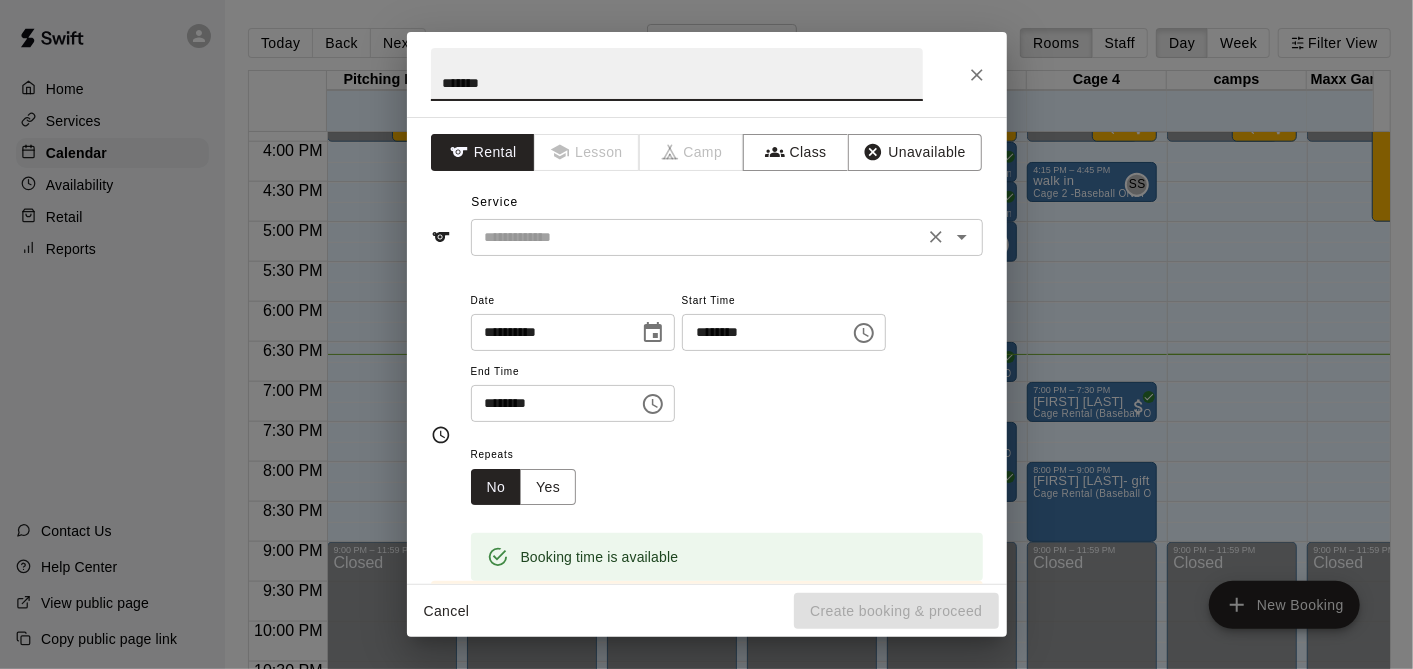 type on "*******" 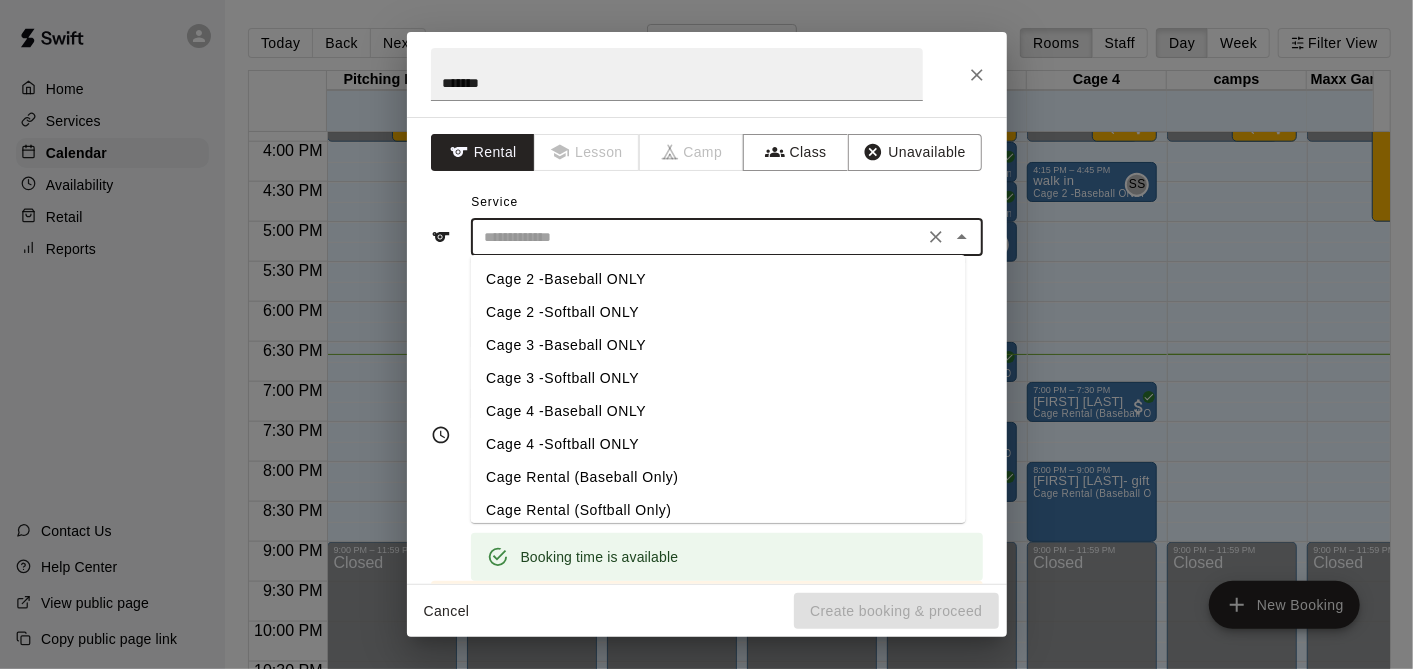 click on "Cage 2 -Baseball ONLY" at bounding box center [717, 279] 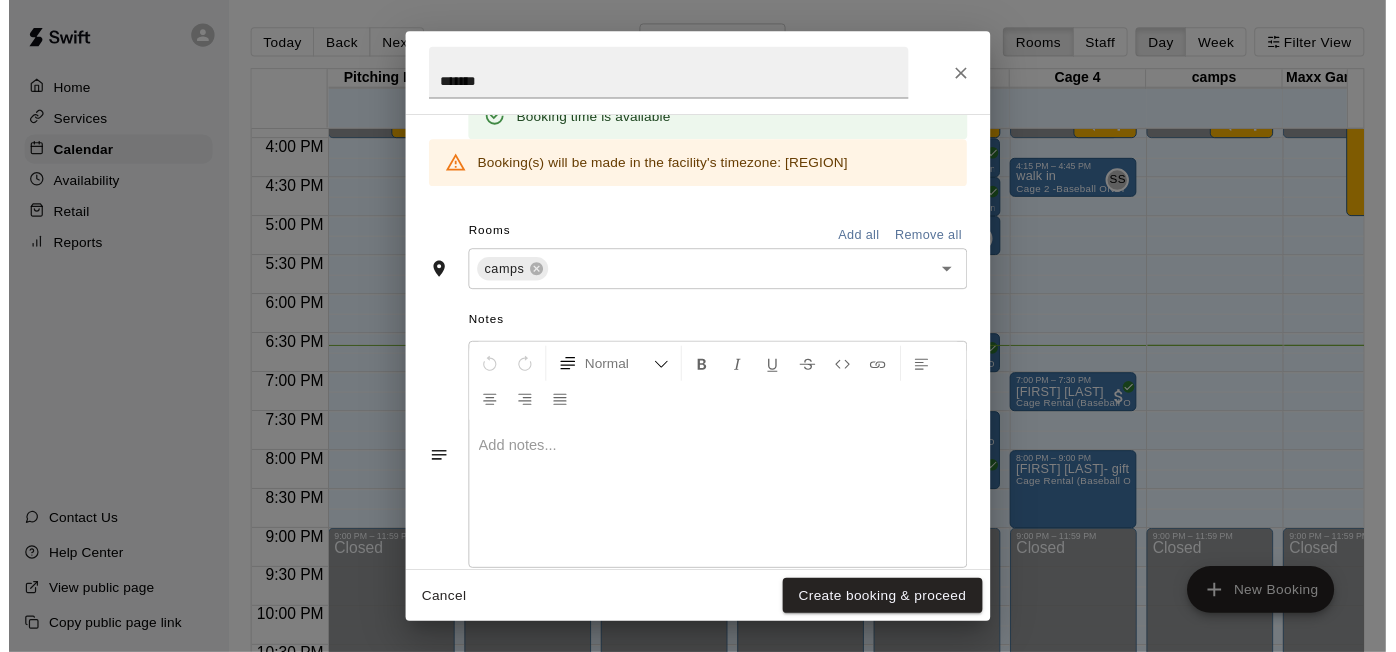 scroll, scrollTop: 472, scrollLeft: 0, axis: vertical 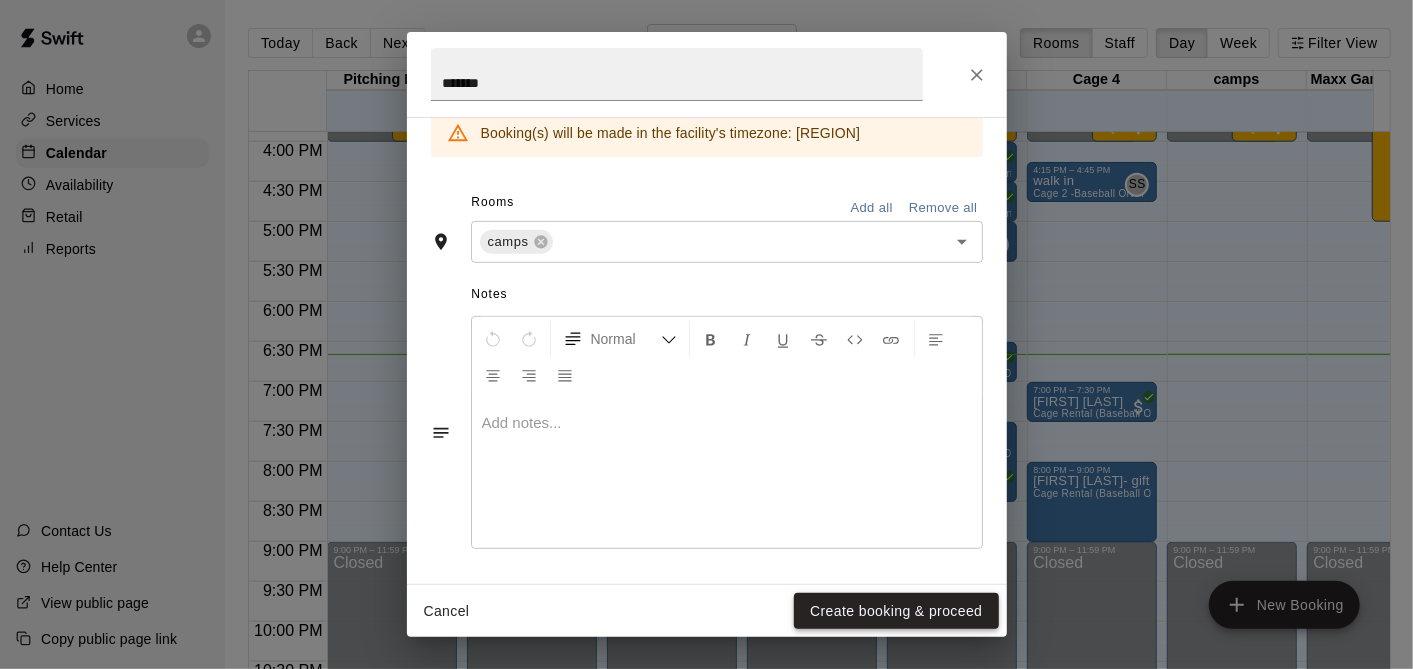 click on "Create booking & proceed" at bounding box center [896, 611] 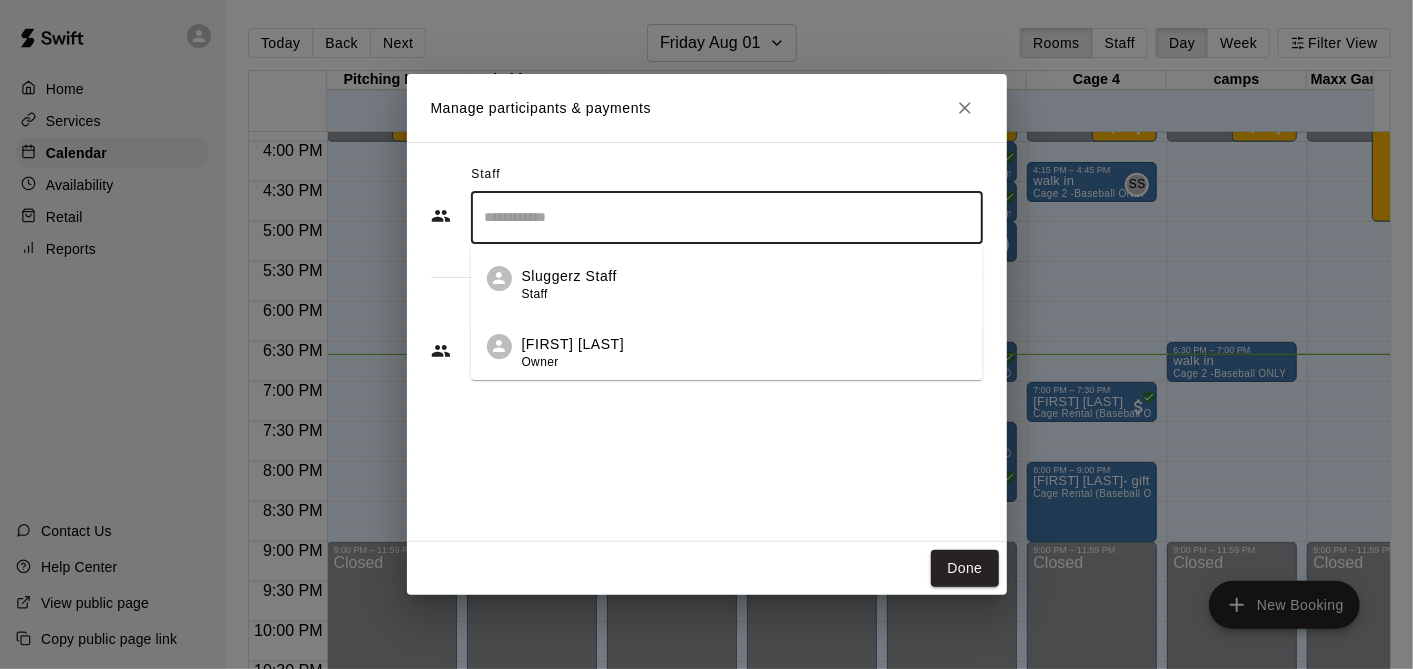 click at bounding box center (727, 217) 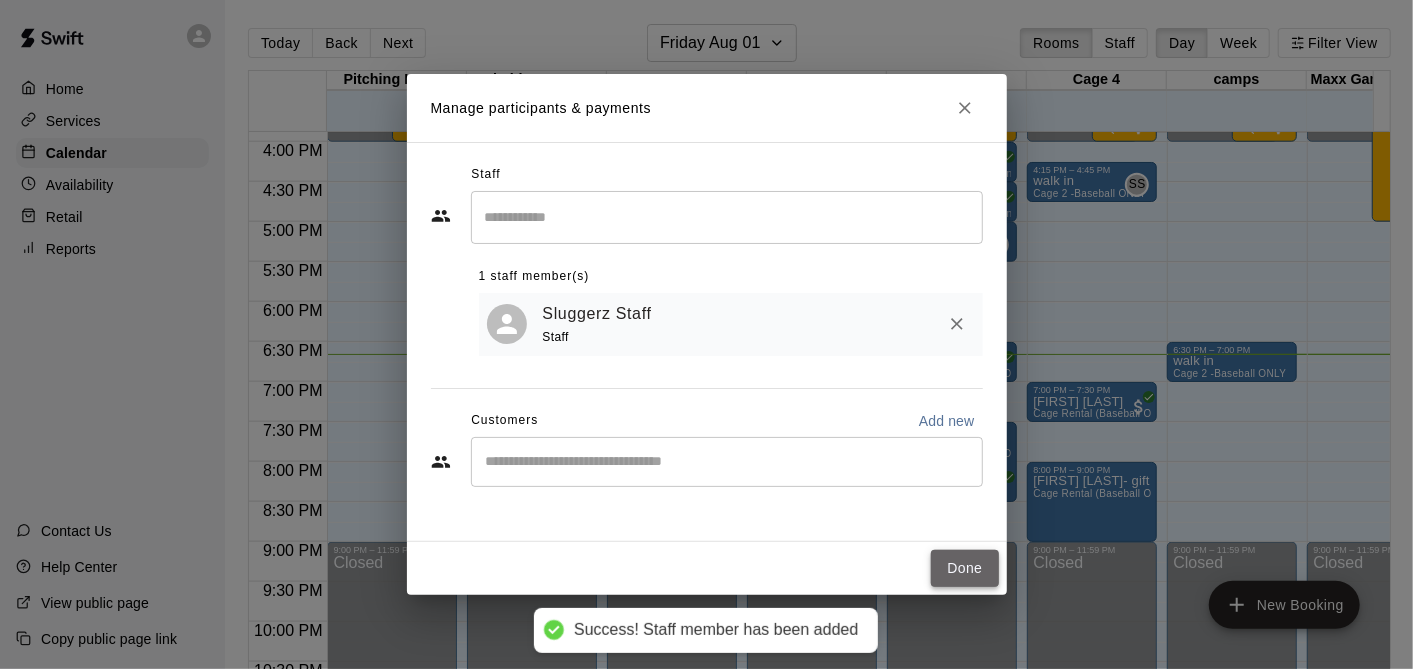 click on "Done" at bounding box center (964, 568) 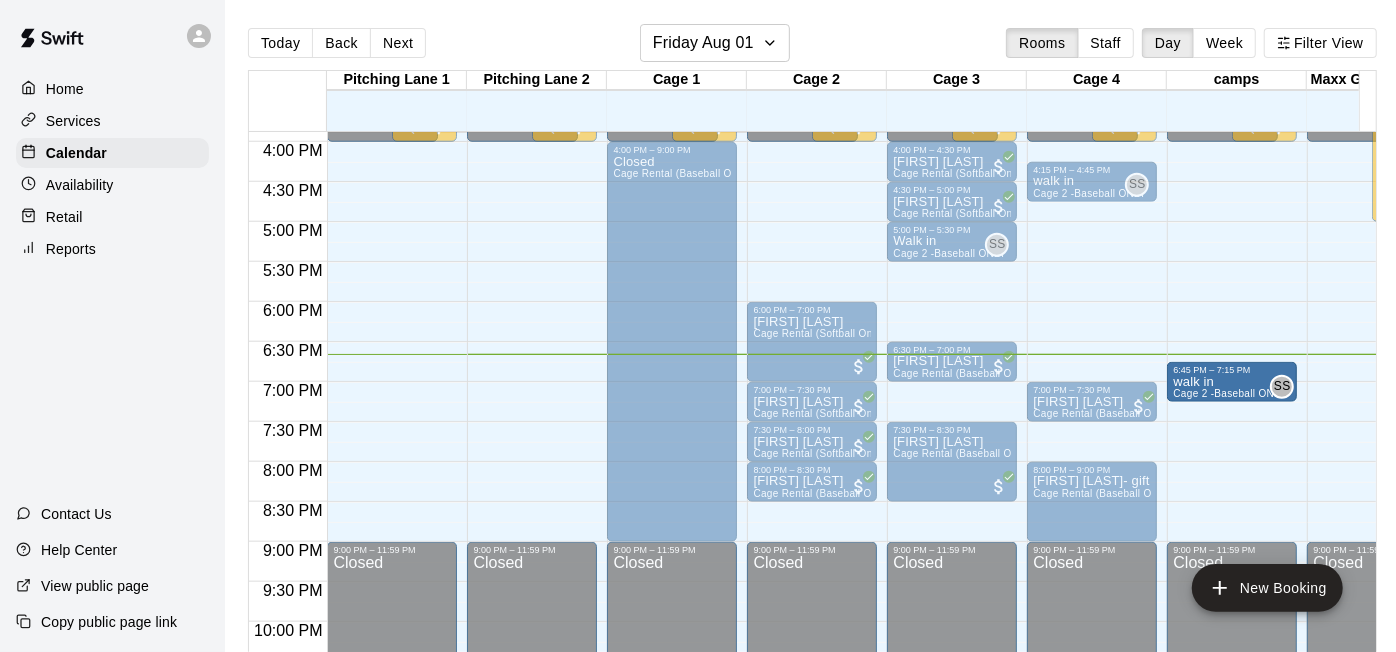 drag, startPoint x: 1266, startPoint y: 367, endPoint x: 1266, endPoint y: 382, distance: 15 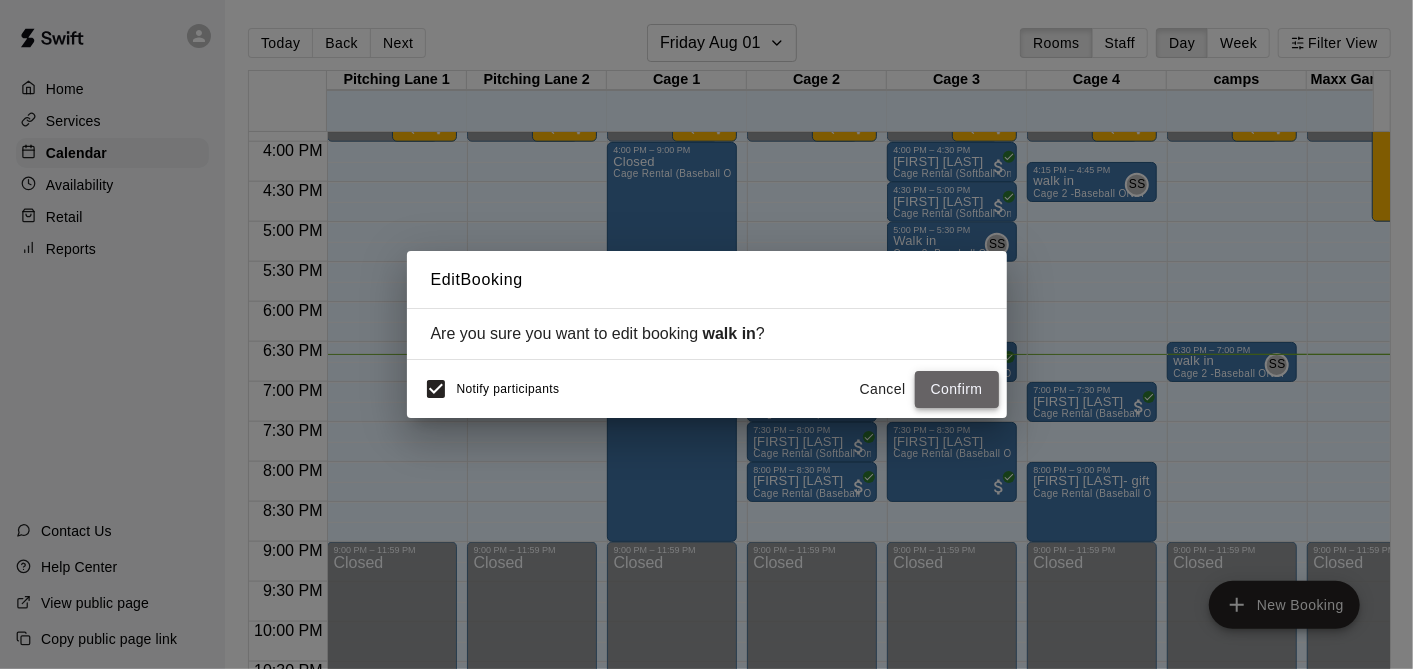 click on "Confirm" at bounding box center [957, 389] 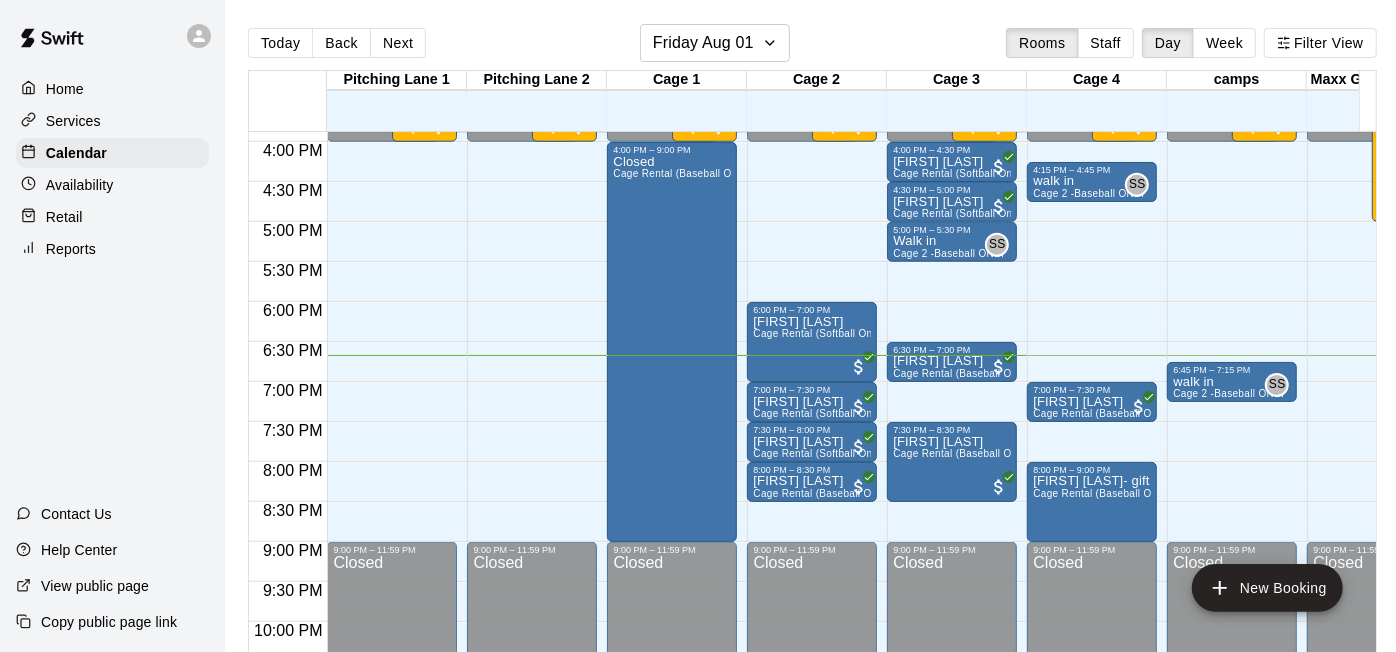 drag, startPoint x: 1069, startPoint y: 297, endPoint x: 1183, endPoint y: 335, distance: 120.16655 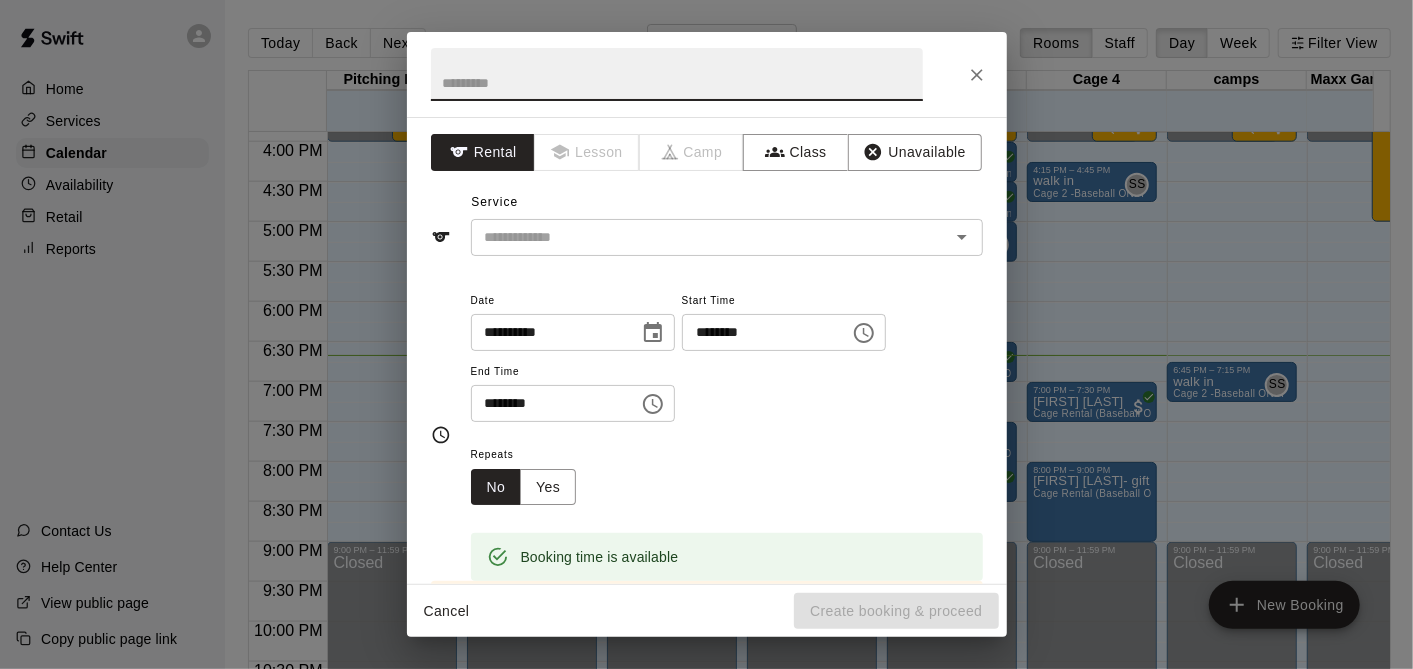 drag, startPoint x: 1183, startPoint y: 335, endPoint x: 977, endPoint y: 71, distance: 334.86118 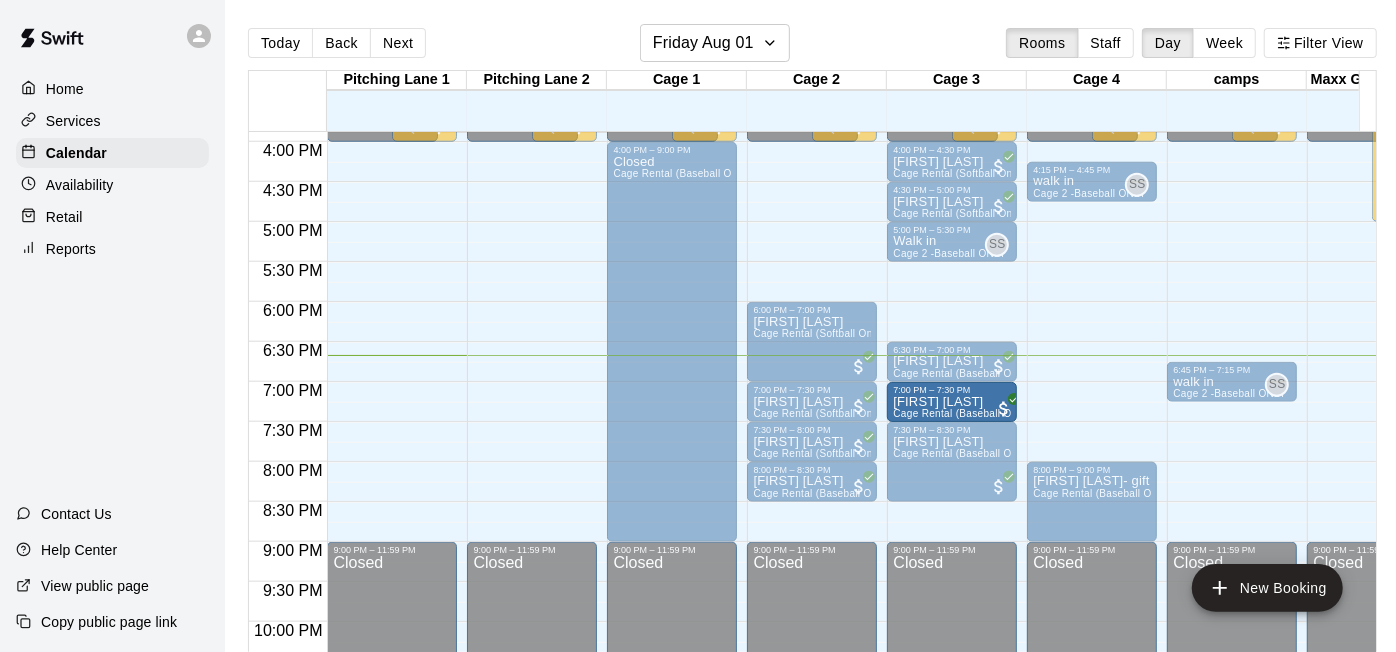 drag, startPoint x: 1080, startPoint y: 398, endPoint x: 960, endPoint y: 402, distance: 120.06665 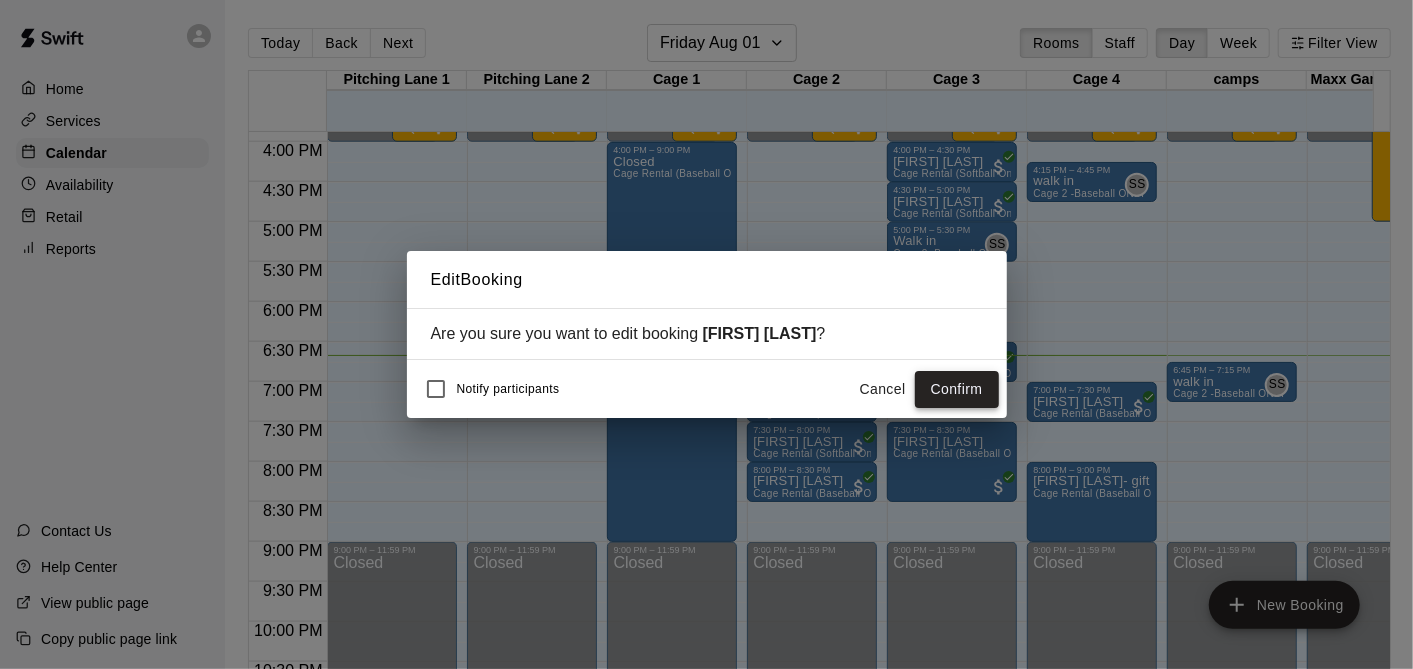 click on "Confirm" at bounding box center (957, 389) 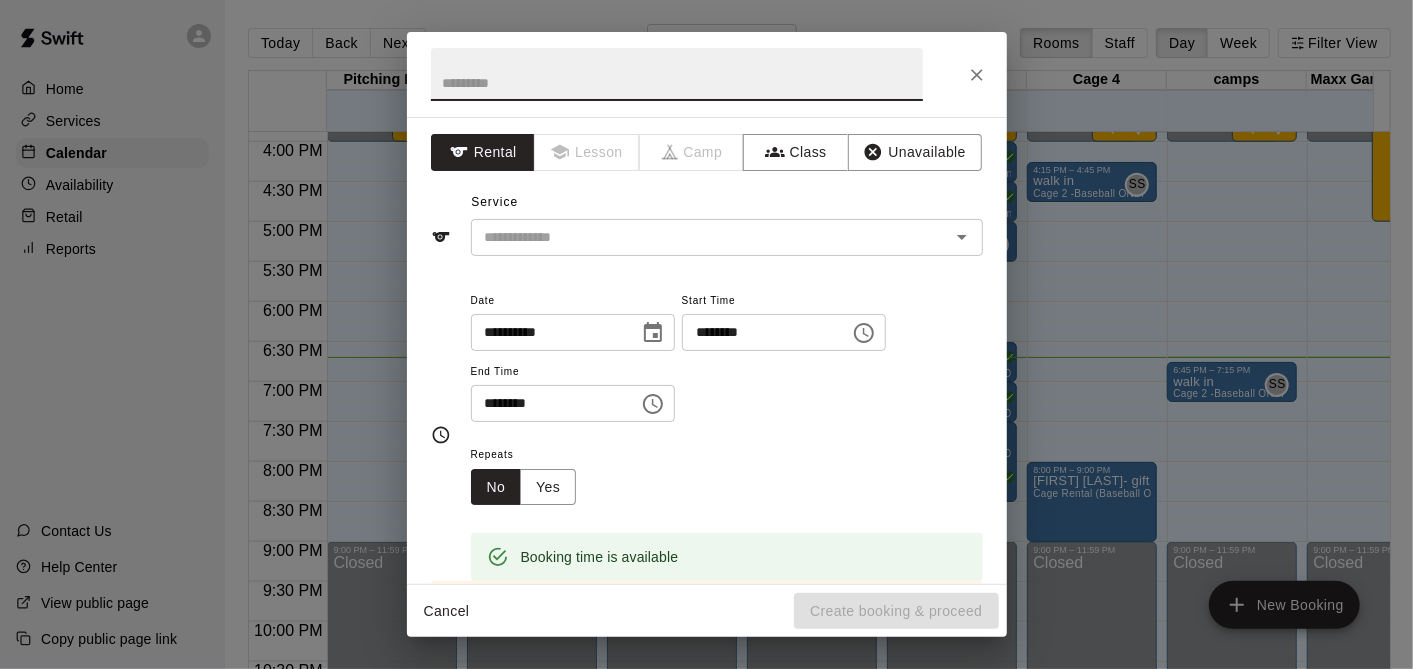 drag, startPoint x: 1067, startPoint y: 399, endPoint x: 1060, endPoint y: 139, distance: 260.0942 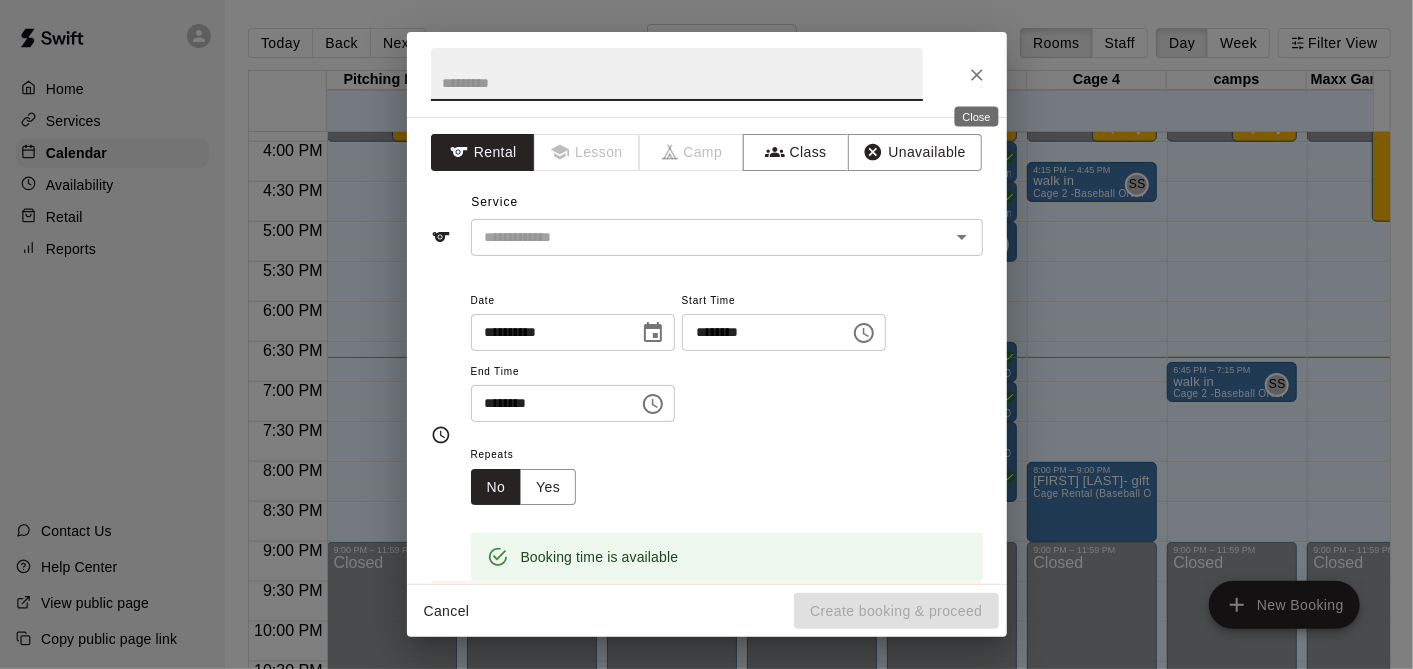 click 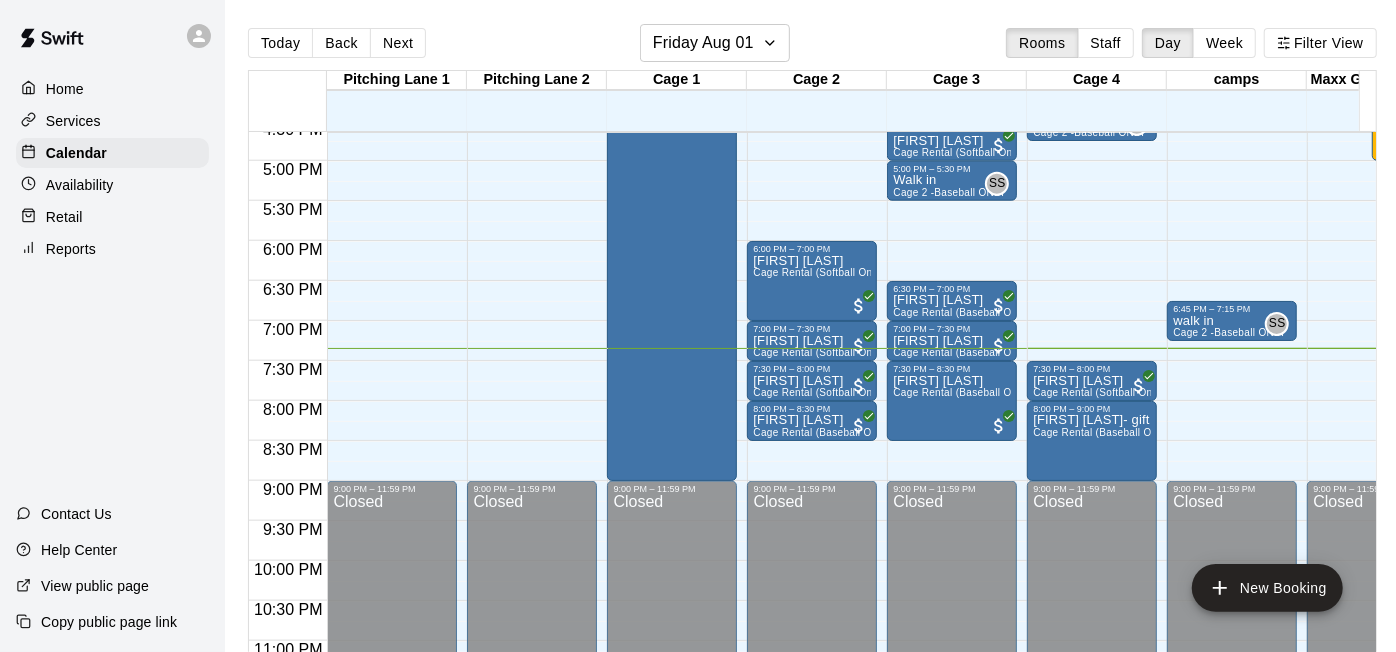 scroll, scrollTop: 1333, scrollLeft: 0, axis: vertical 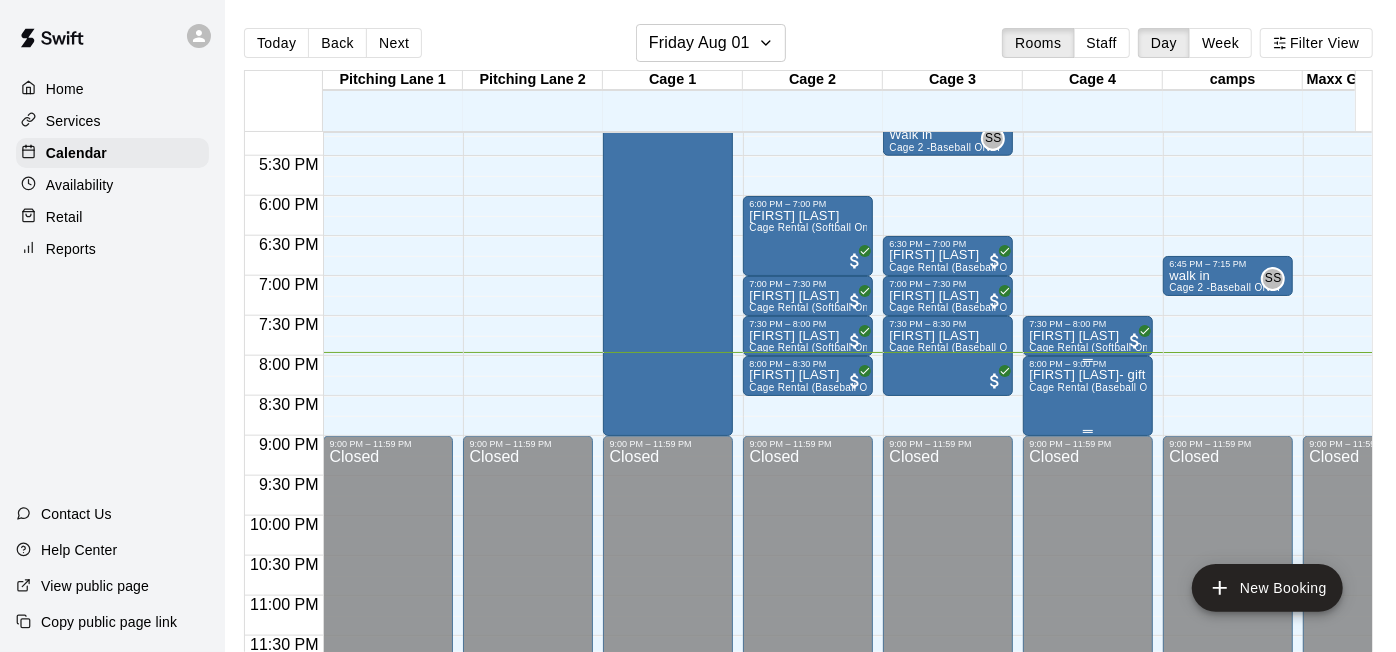 click on "[FIRST] [LAST]- gift card-PGEDN Cage Rental (Baseball Only)" at bounding box center [1088, 695] 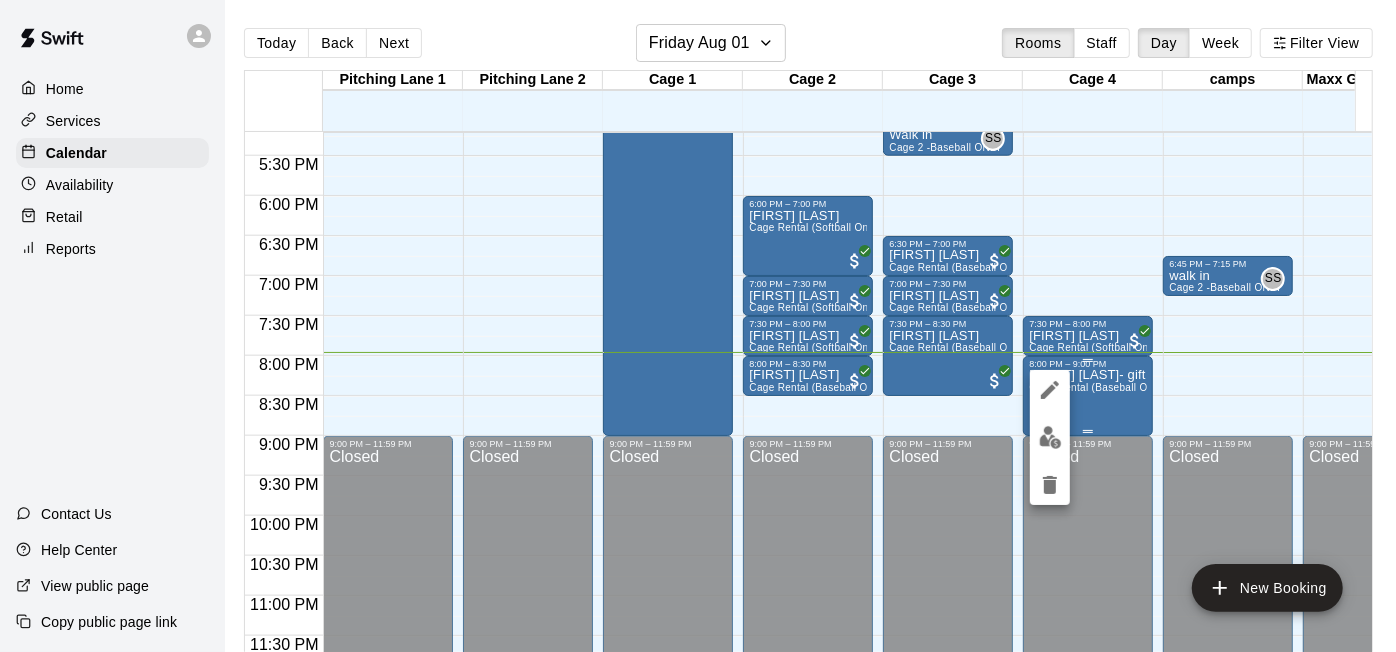 scroll, scrollTop: 0, scrollLeft: 0, axis: both 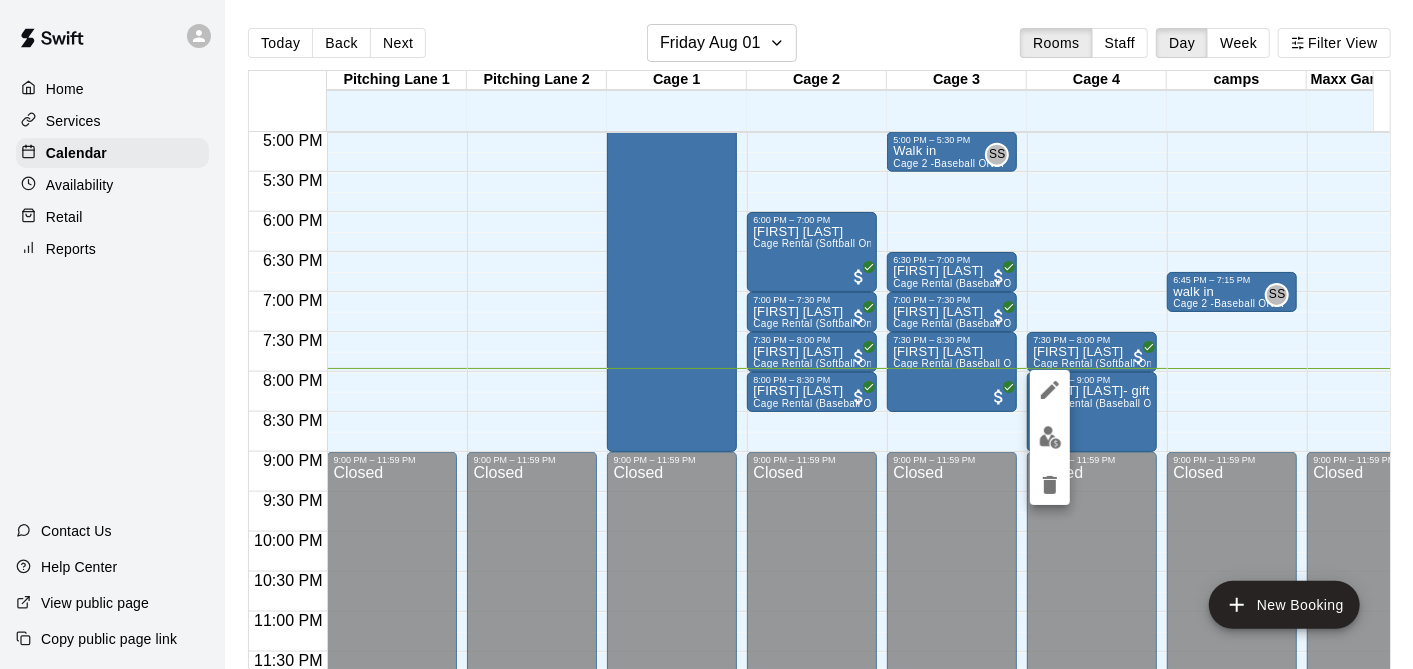 click at bounding box center (706, 334) 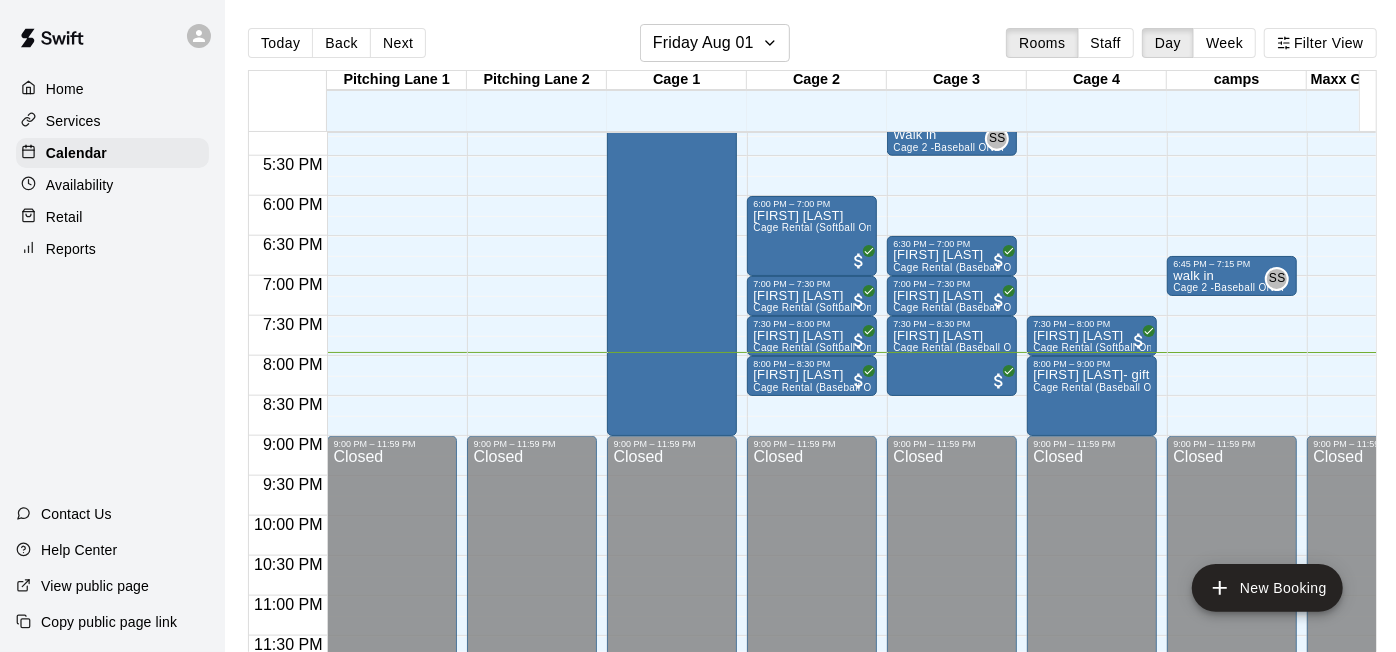 click on "12:00 AM – 4:00 PM Closed 6:45 PM – 7:15 PM walk in Cage 2 -Baseball ONLY SS 0 9:00 AM – 4:00 PM 4- Week 4 Sluggerz Summer Camp July 28 to Aug 1 2025  10/20 spots 9:00 PM – 11:59 PM Closed" at bounding box center (1232, -284) 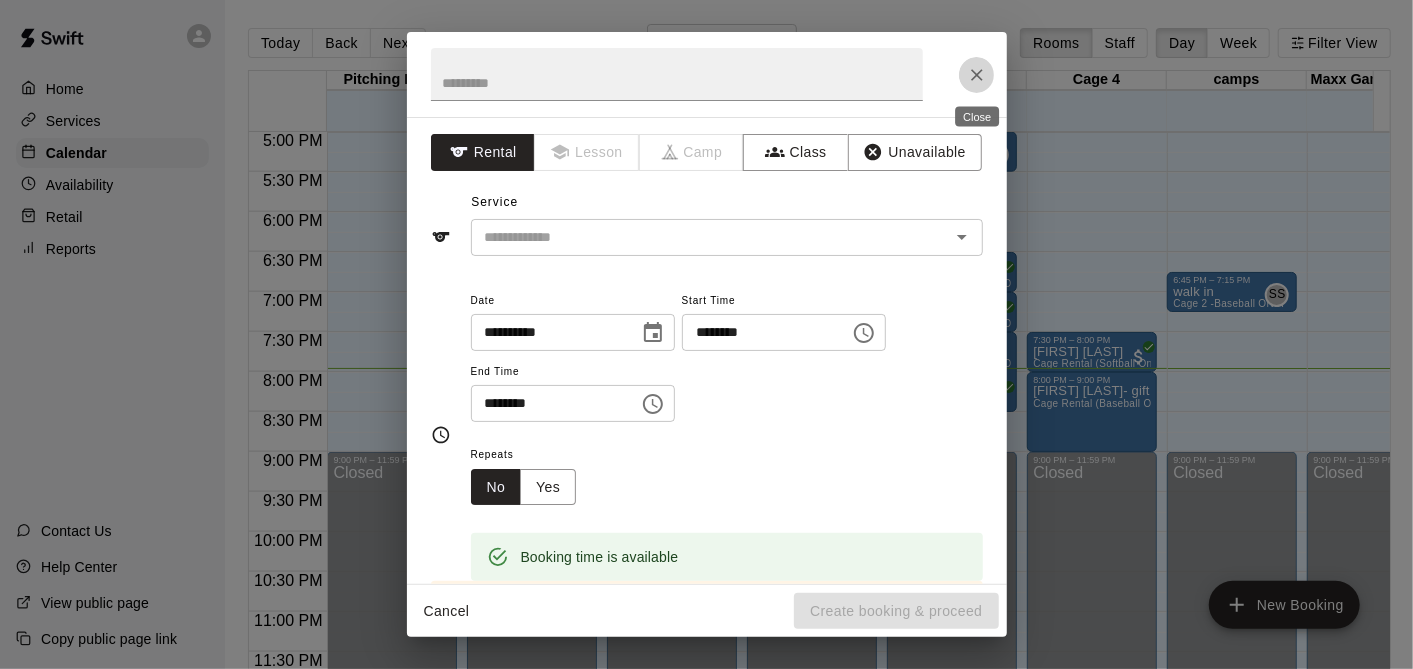 click 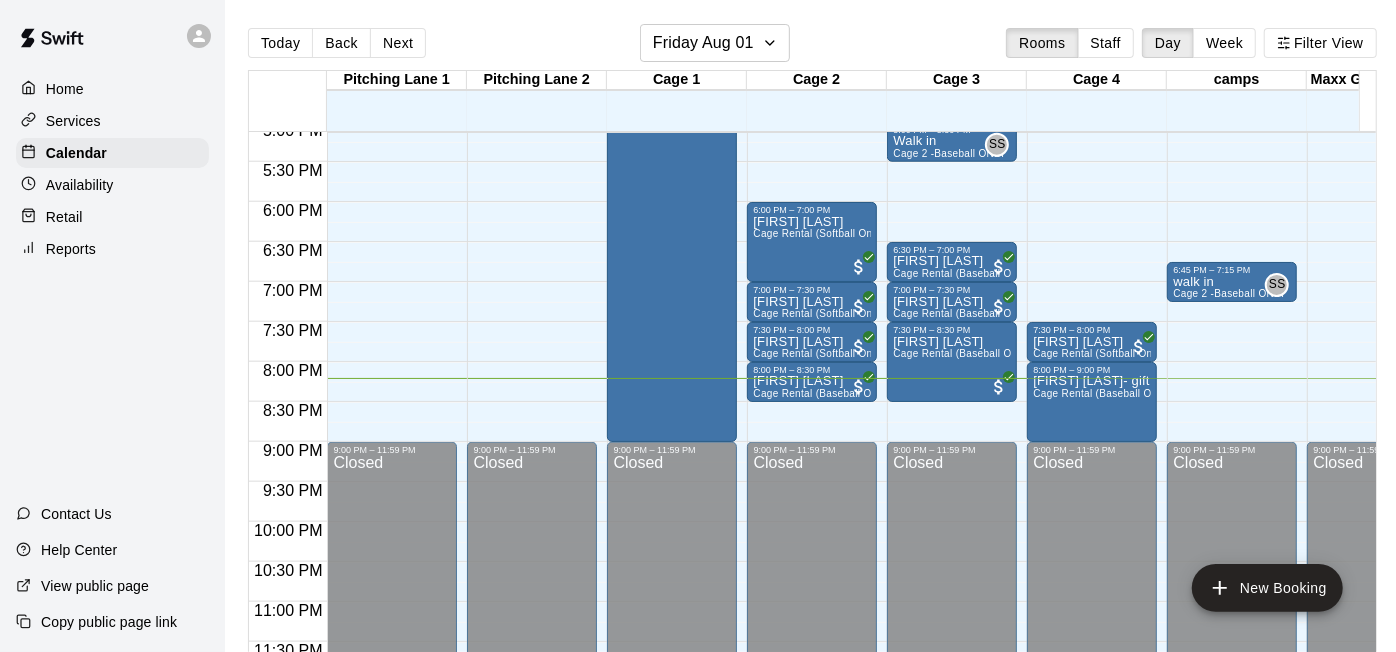 scroll, scrollTop: 1377, scrollLeft: 0, axis: vertical 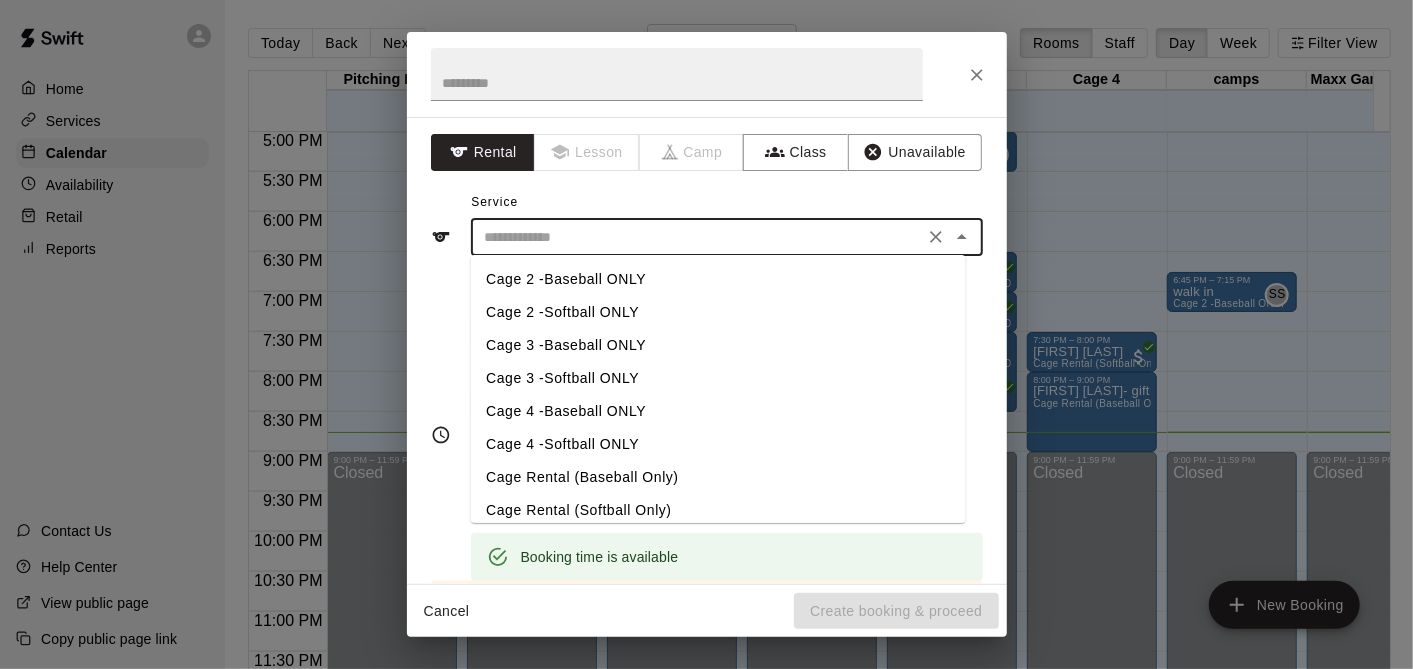 click at bounding box center [697, 237] 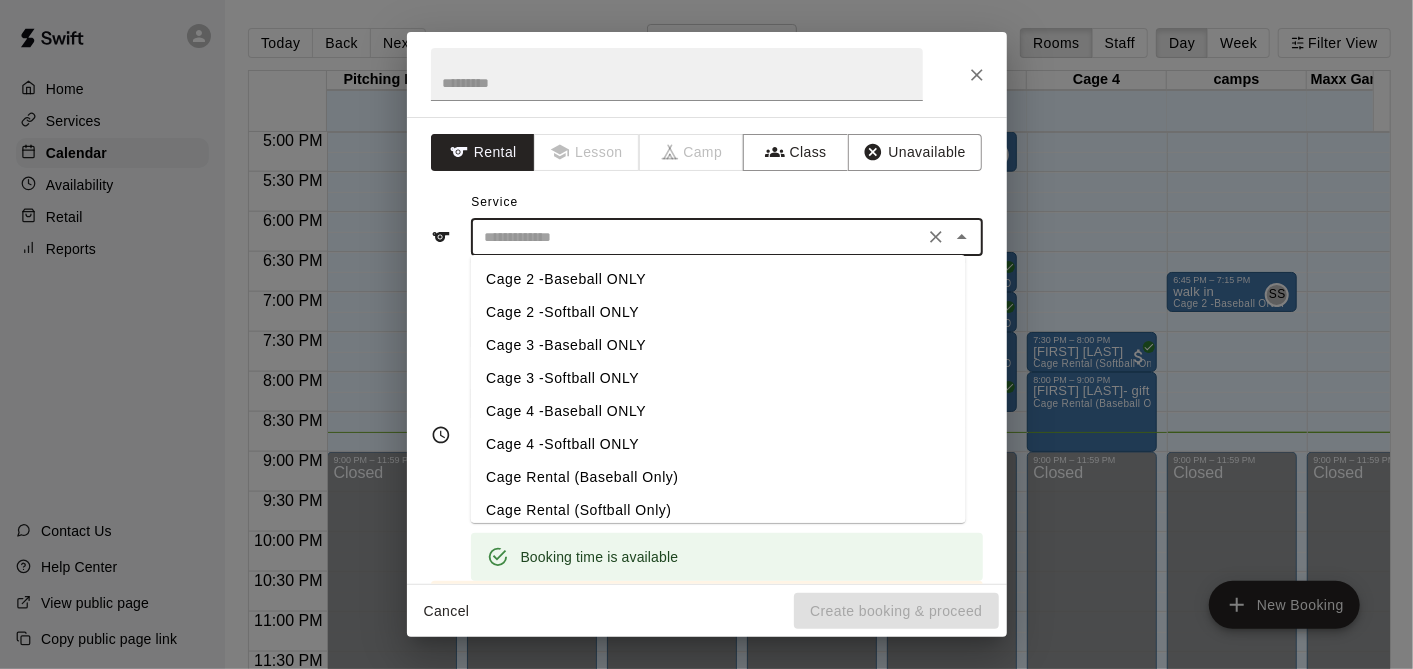 click on "Cage 3 -Baseball ONLY" at bounding box center [717, 345] 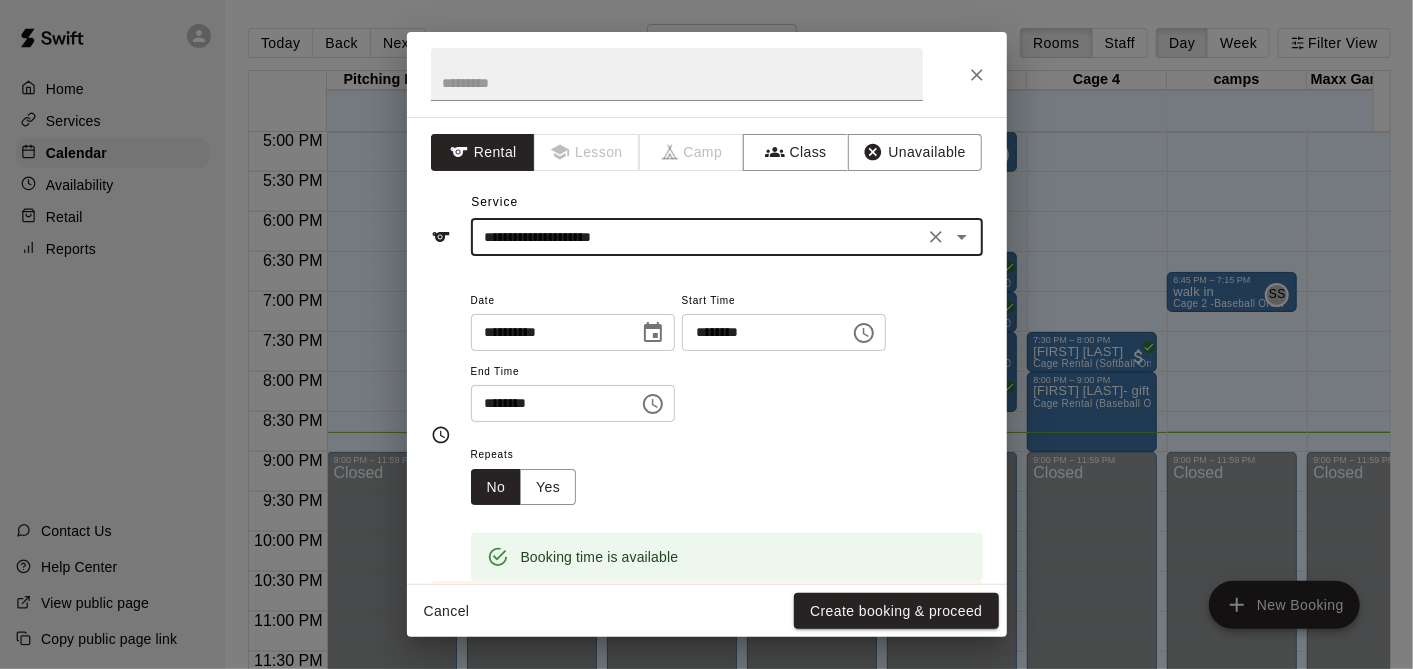 drag, startPoint x: 582, startPoint y: 218, endPoint x: 591, endPoint y: 231, distance: 15.811388 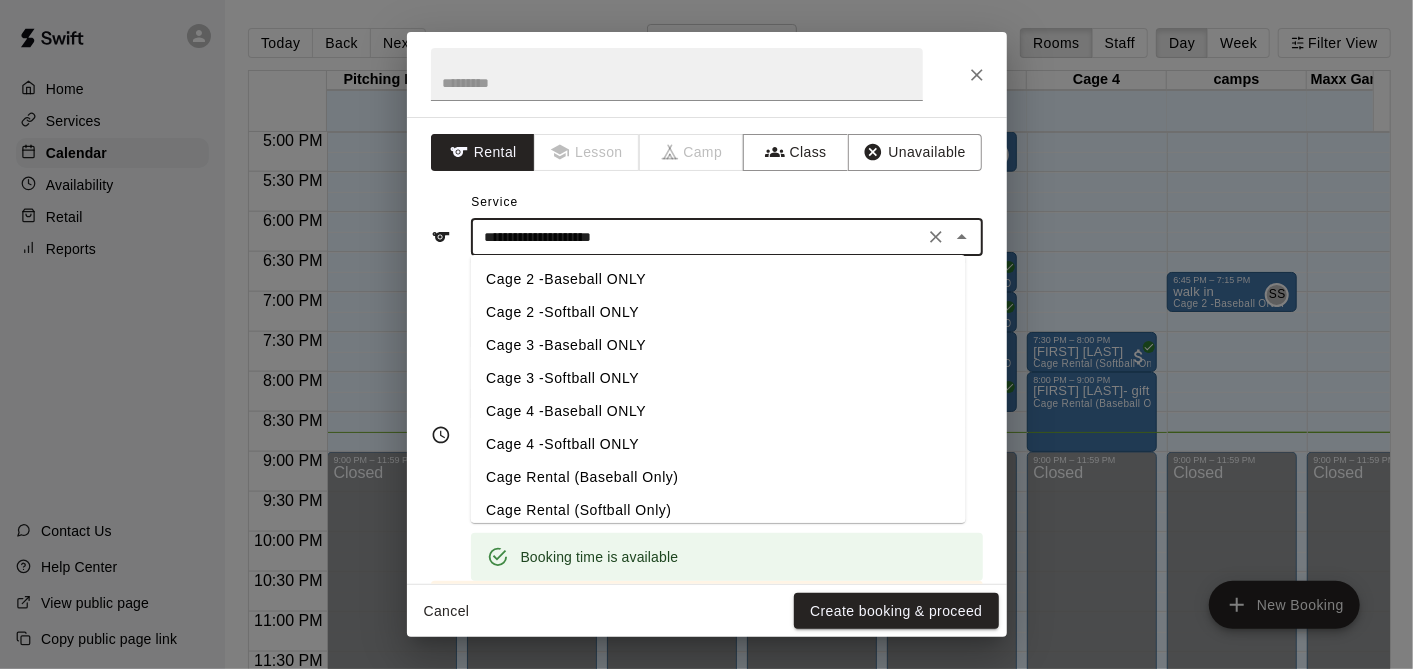 click on "Cage 2 -Softball ONLY" at bounding box center (717, 312) 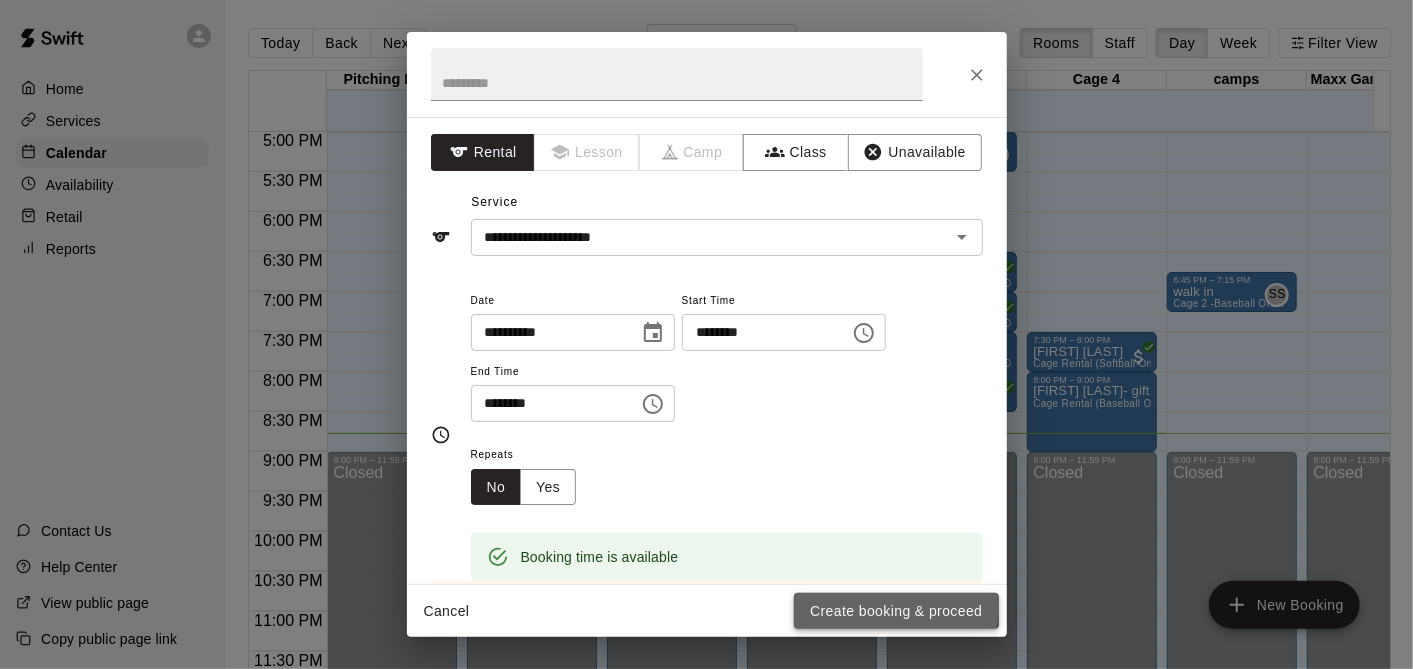 click on "Create booking & proceed" at bounding box center [896, 611] 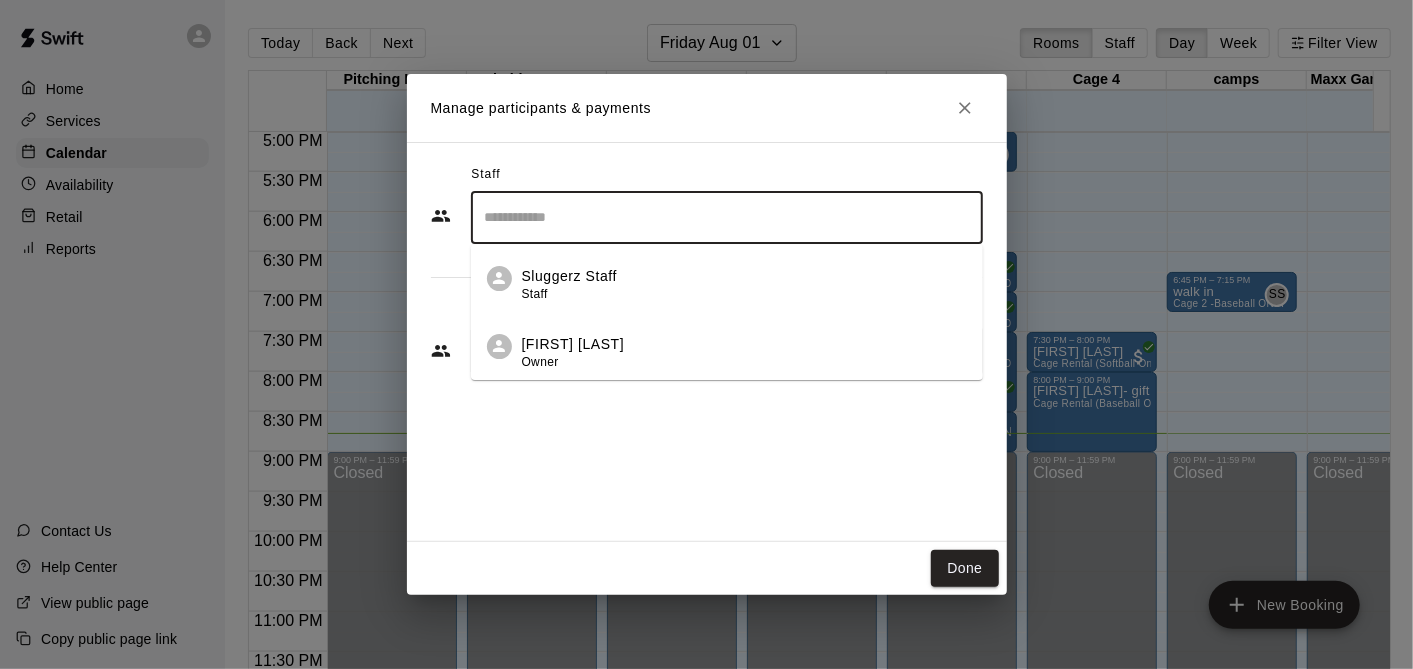 click at bounding box center (727, 217) 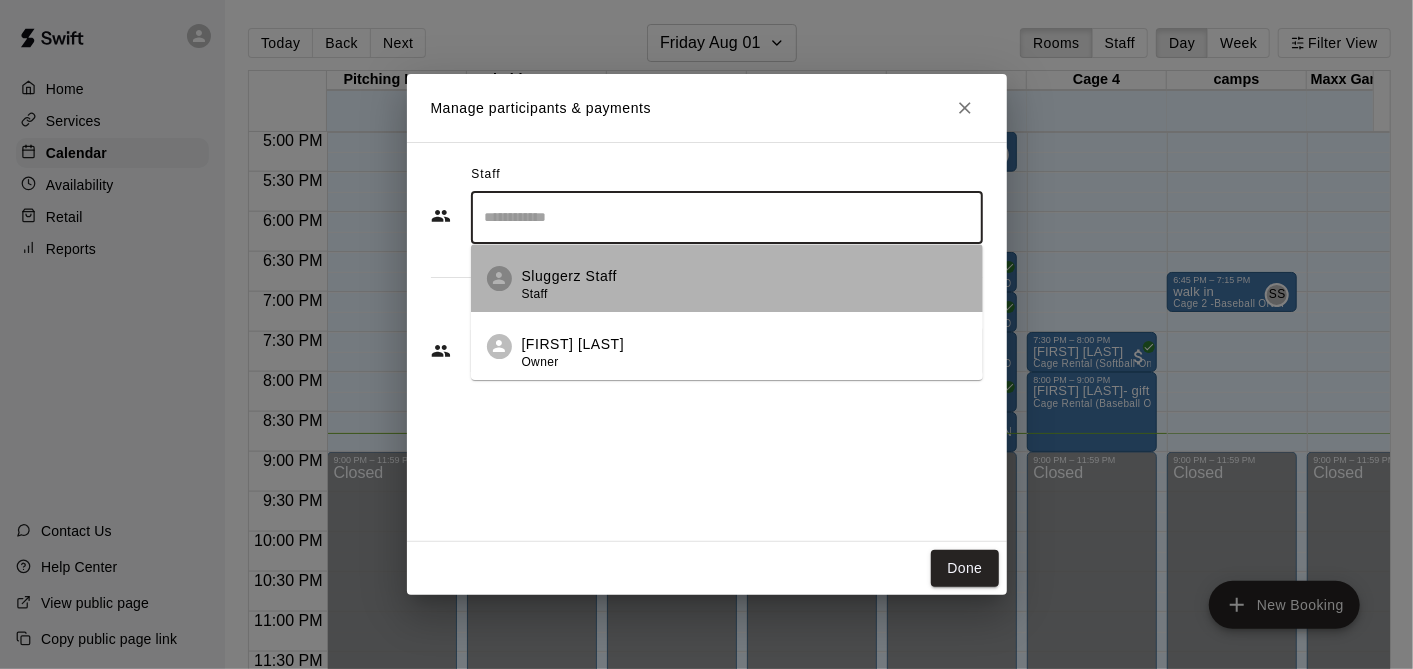 click on "Sluggerz Staff" at bounding box center [570, 276] 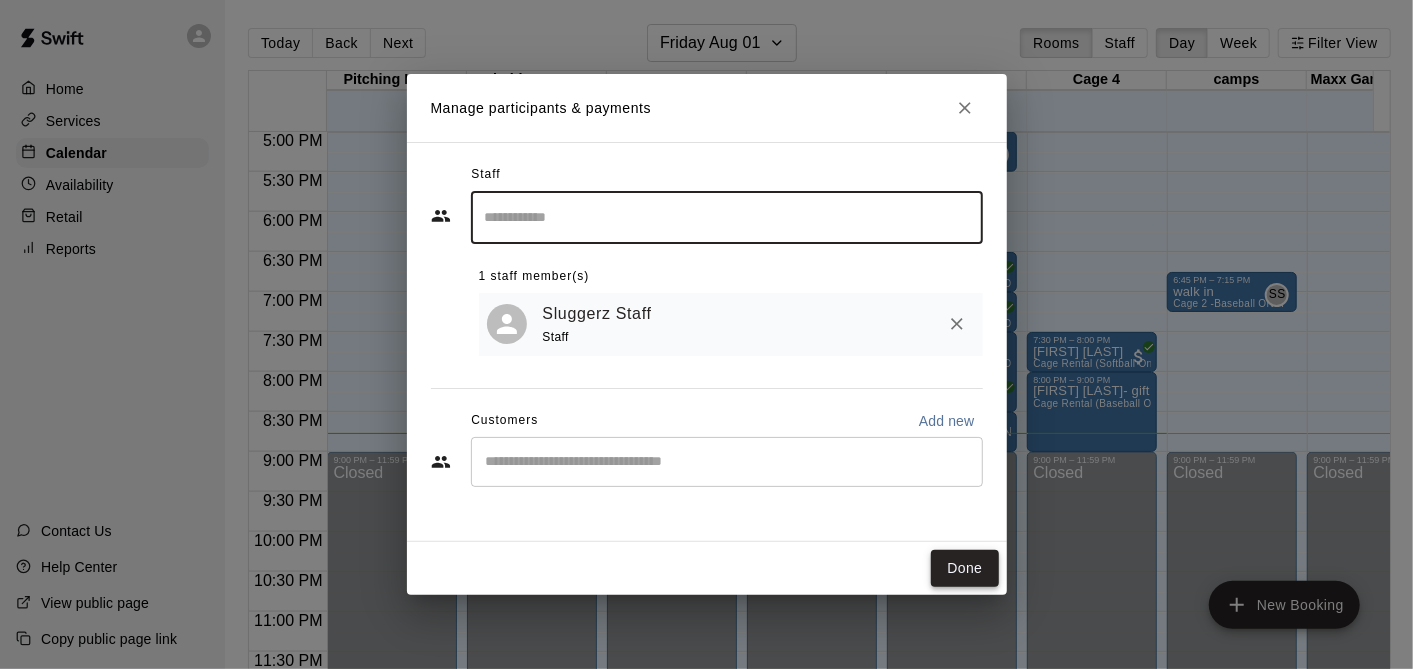 click on "Done" at bounding box center [964, 568] 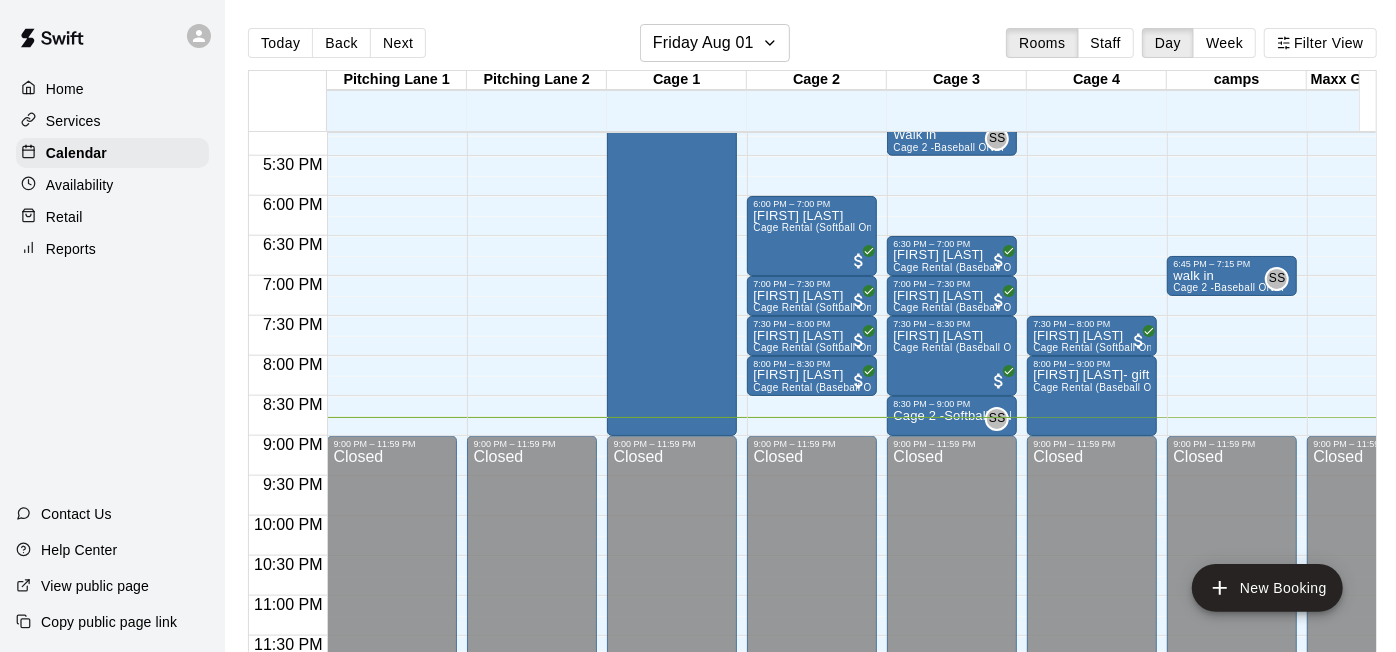 click on "12:00 AM – 4:00 PM Closed 4:15 PM – 4:45 PM walk in Cage 2 -Baseball ONLY SS 0 9:00 AM – 4:00 PM 4- Week 4 Sluggerz Summer Camp July 28 to Aug 1 2025  10/20 spots 7:30 PM – 8:00 PM [FIRST] [LAST] Cage Rental (Softball Only) 8:00 PM – 9:00 PM [FIRST] [LAST]- gift card-PGEDN Cage Rental (Baseball Only) 9:00 PM – 11:59 PM Closed" at bounding box center (1092, -284) 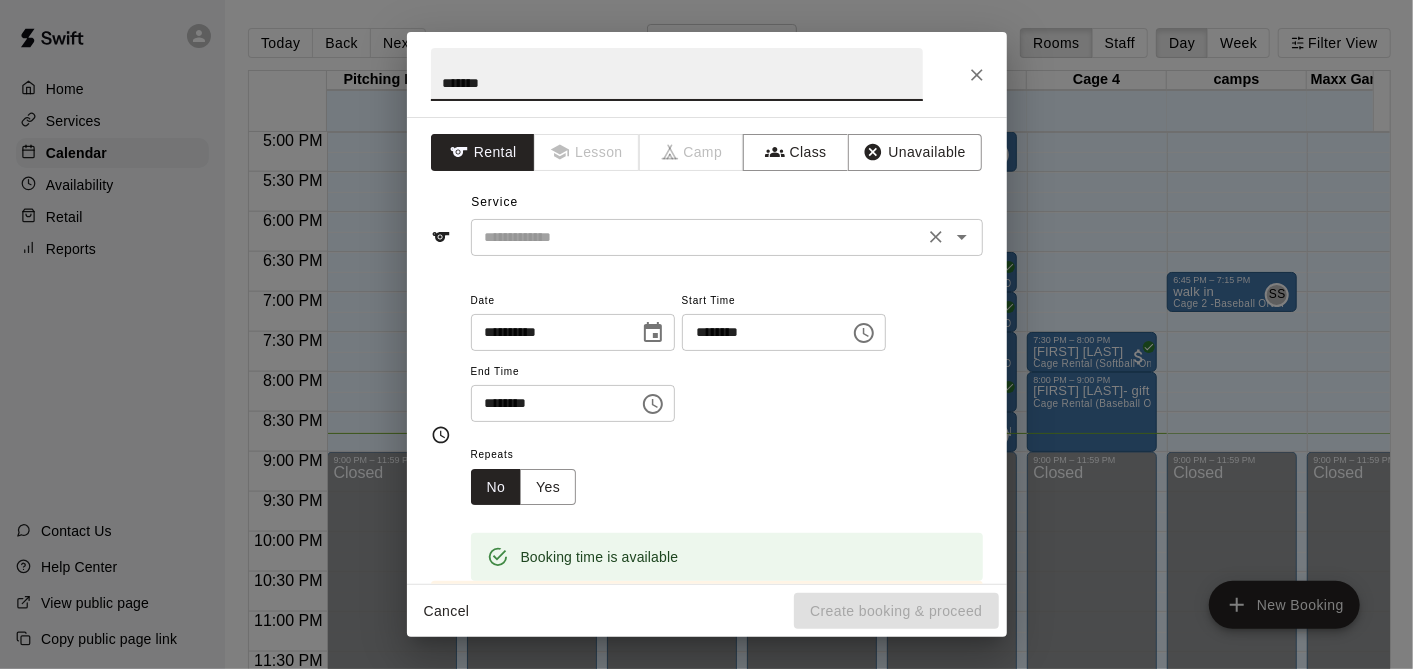 type on "*******" 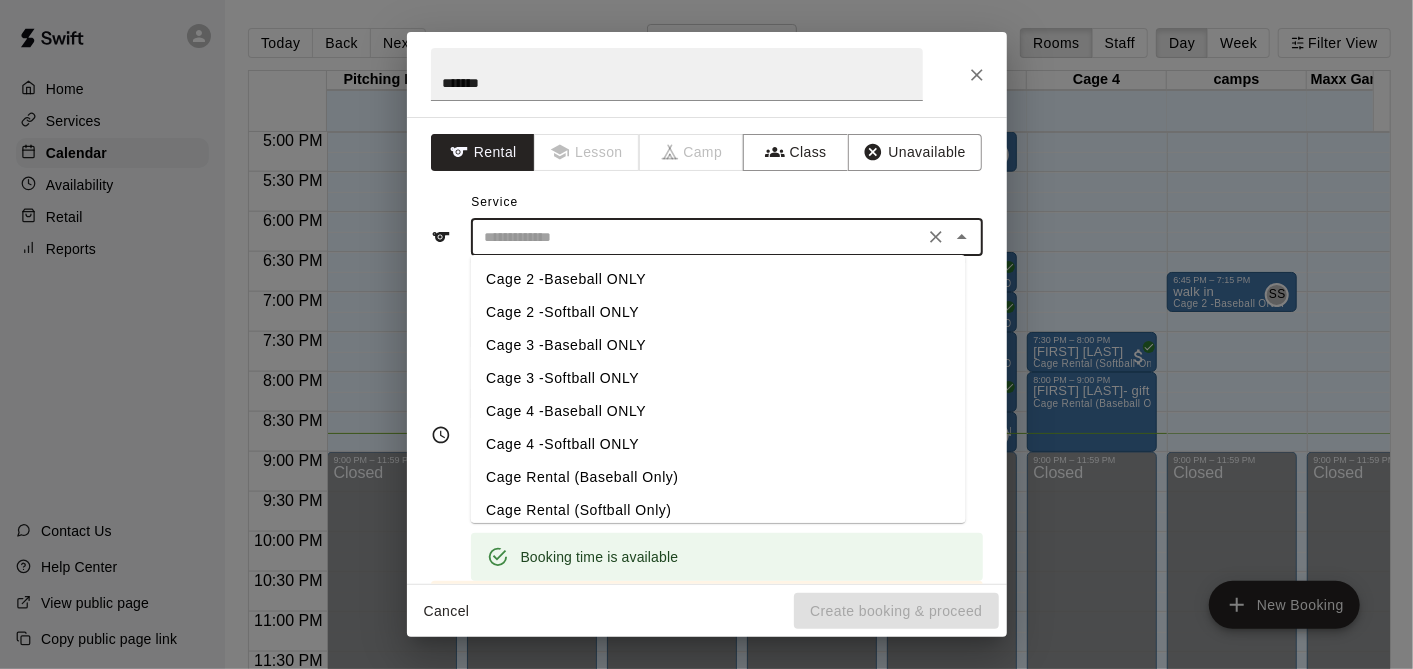 click at bounding box center (697, 237) 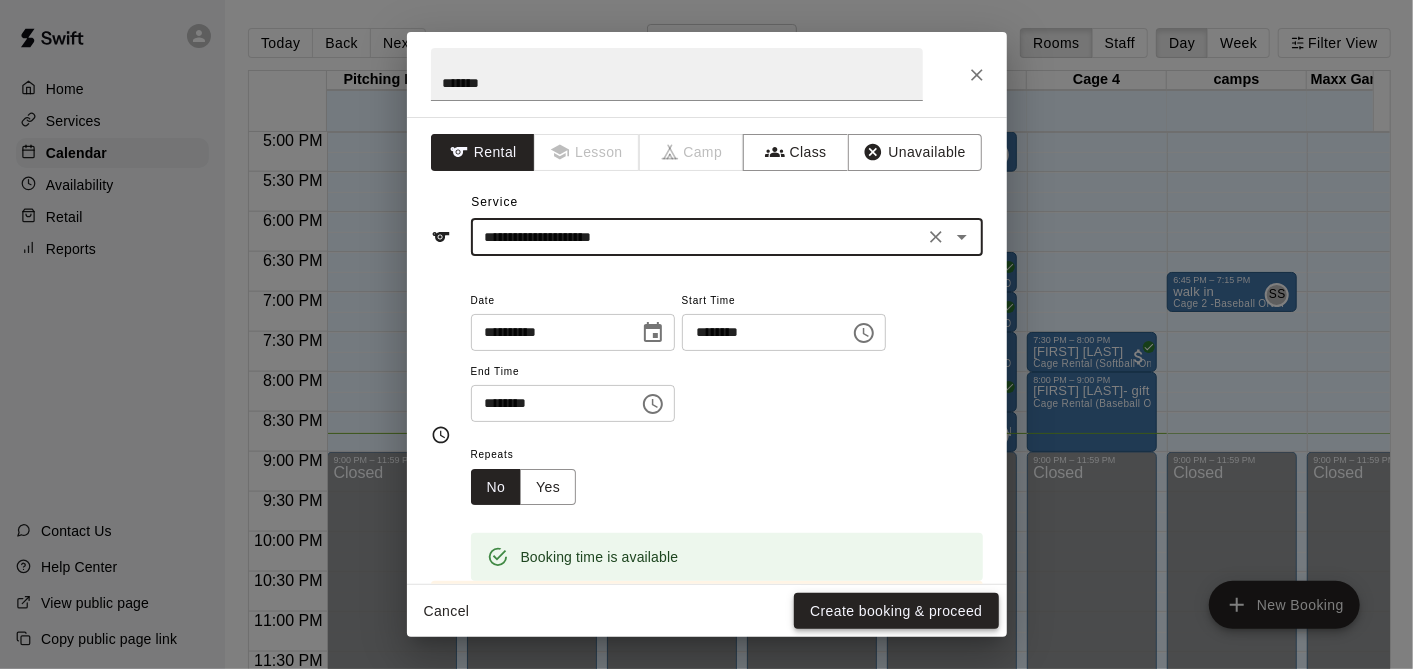 click on "Create booking & proceed" at bounding box center (896, 611) 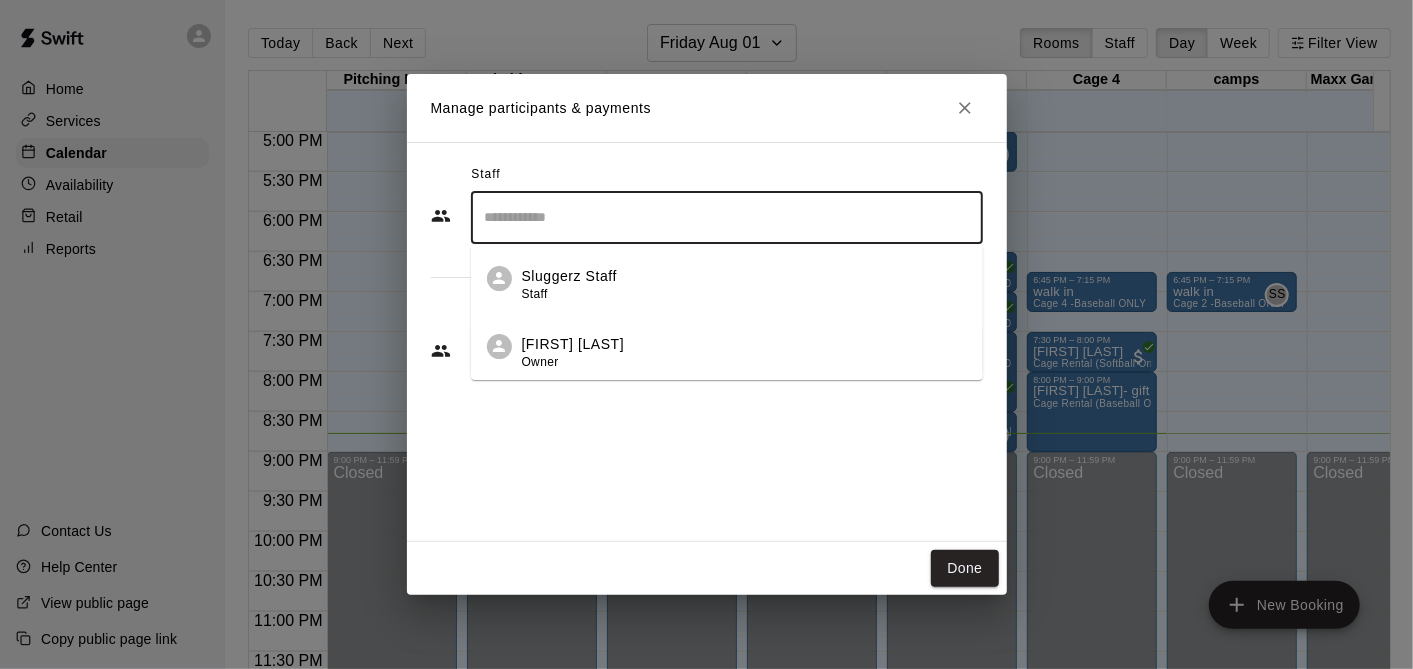 click at bounding box center [727, 217] 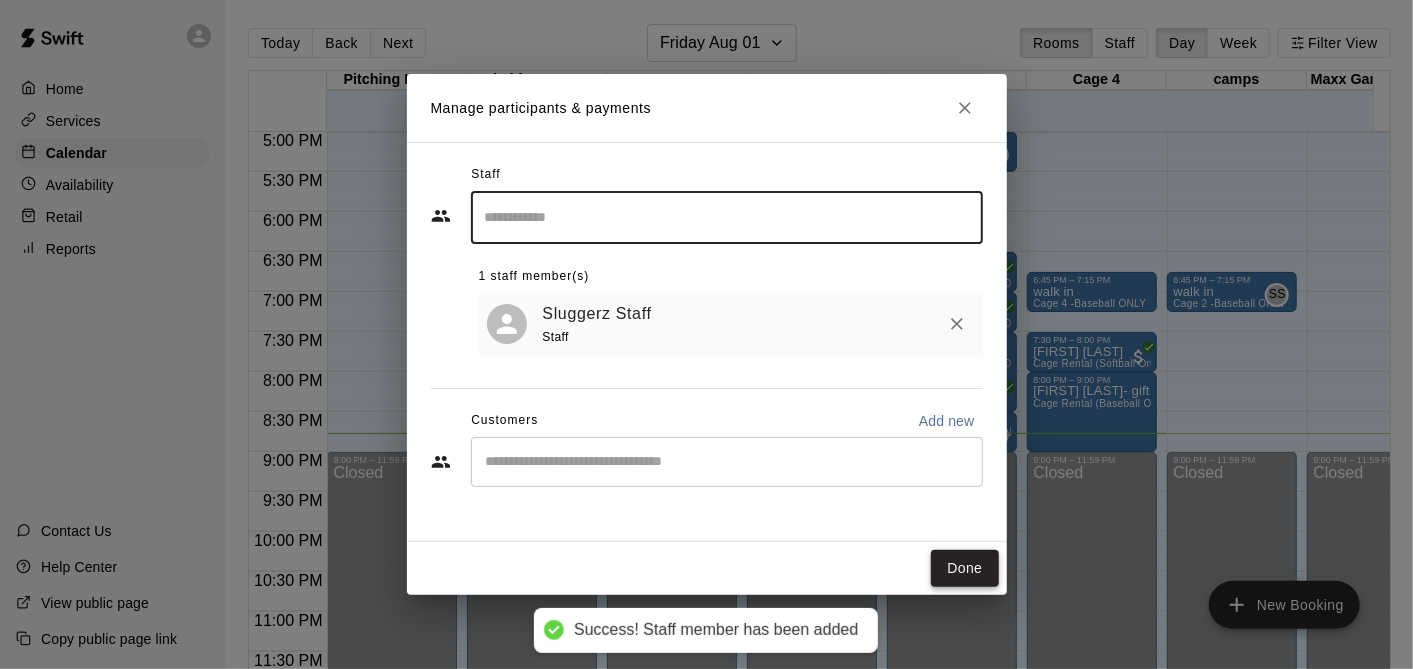 click on "Done" at bounding box center (964, 568) 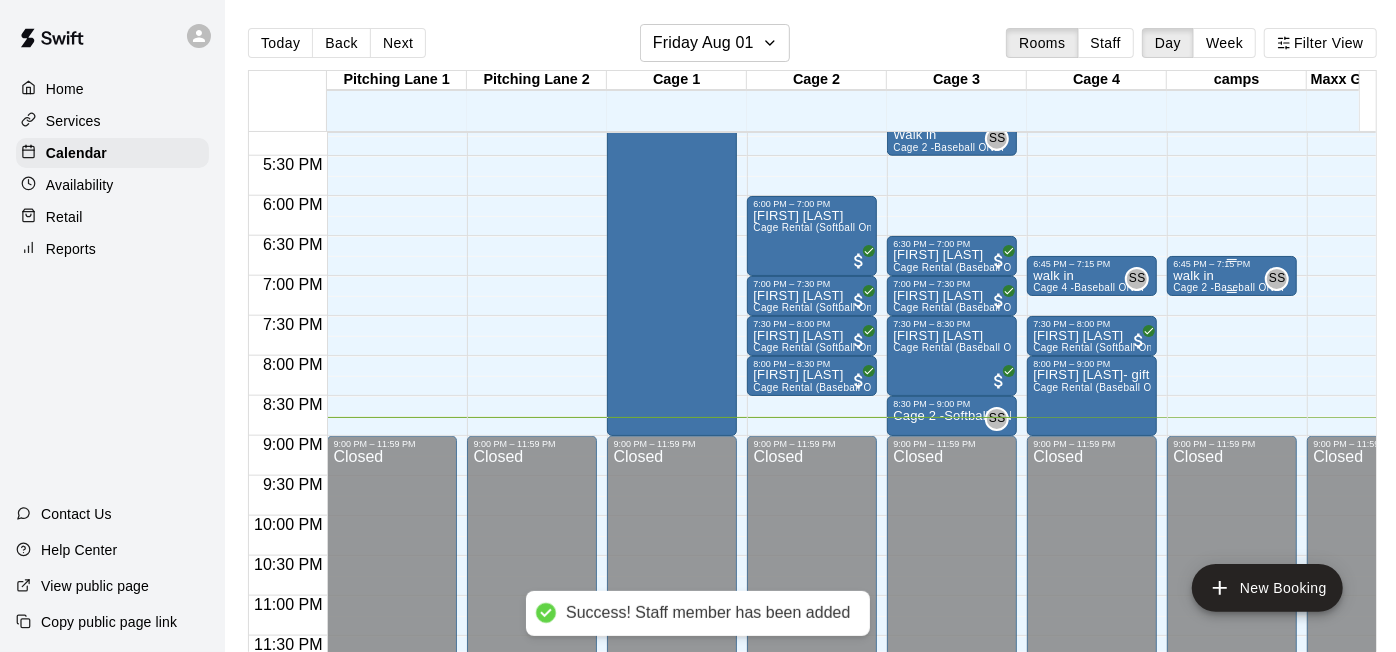 click on "walk in Cage 2 -Baseball ONLY" at bounding box center [1229, 595] 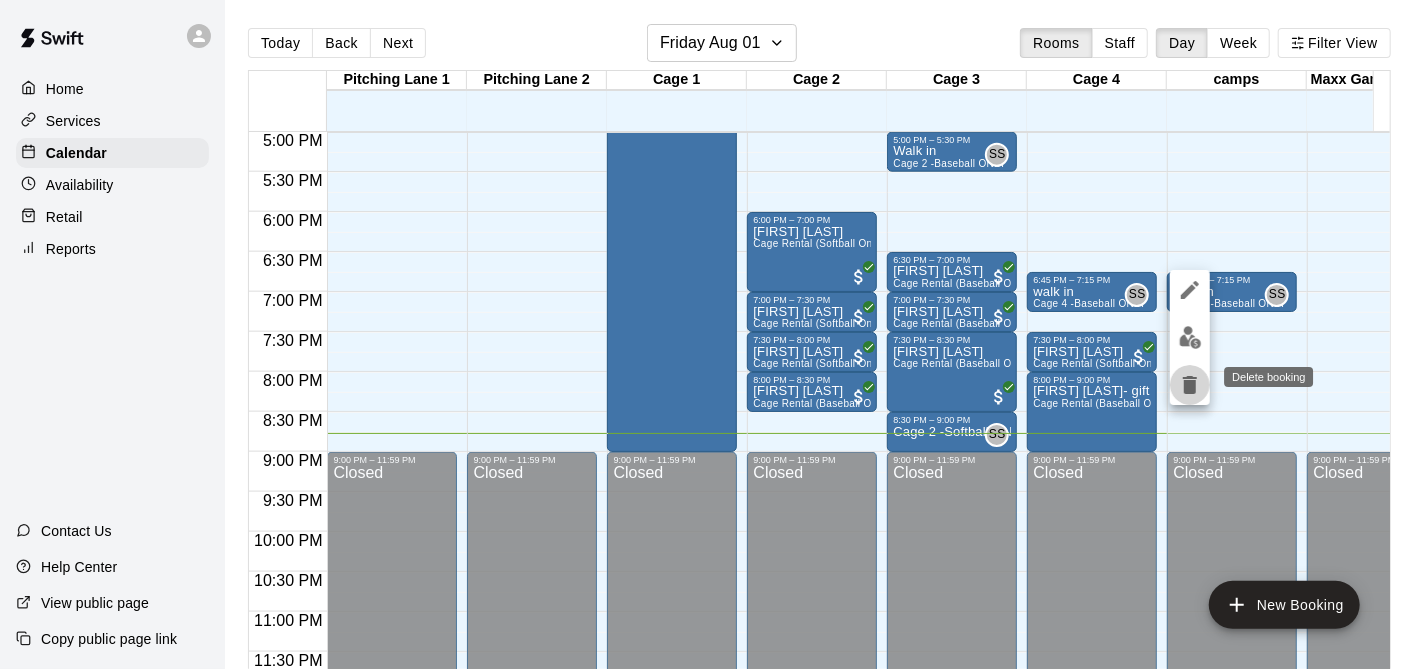 click 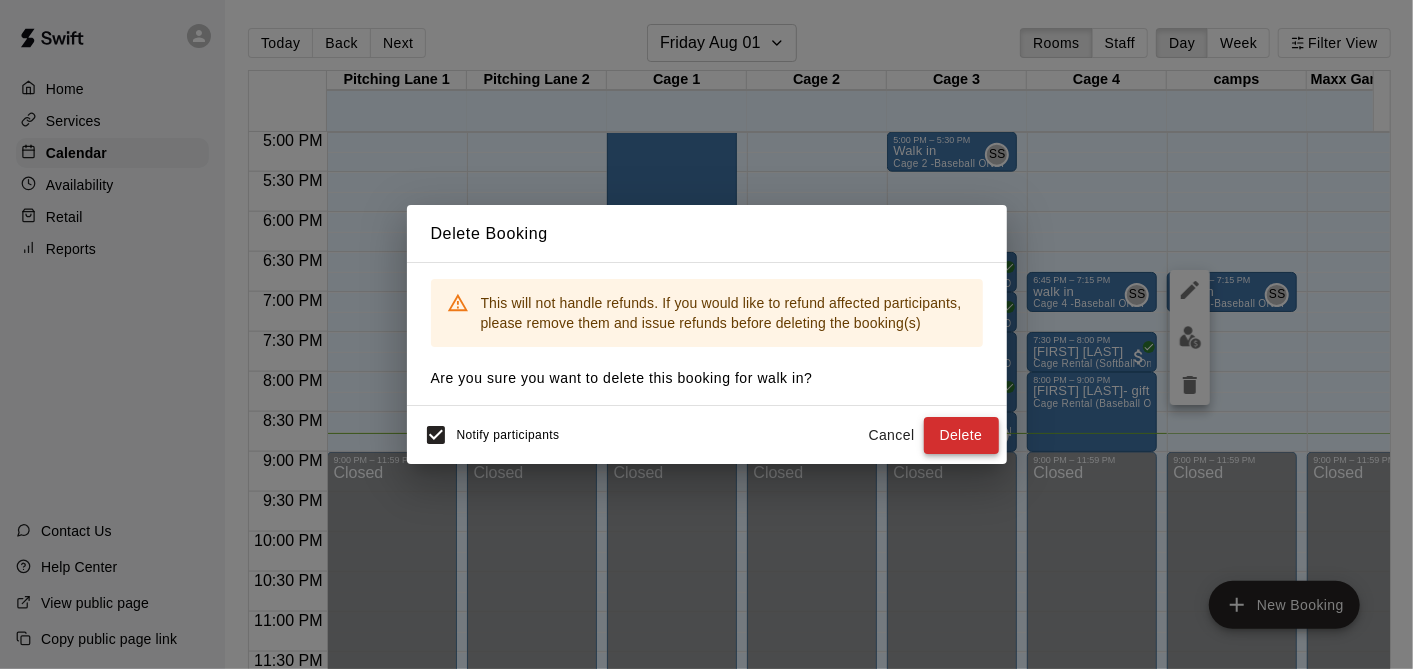 click on "Delete" at bounding box center (961, 435) 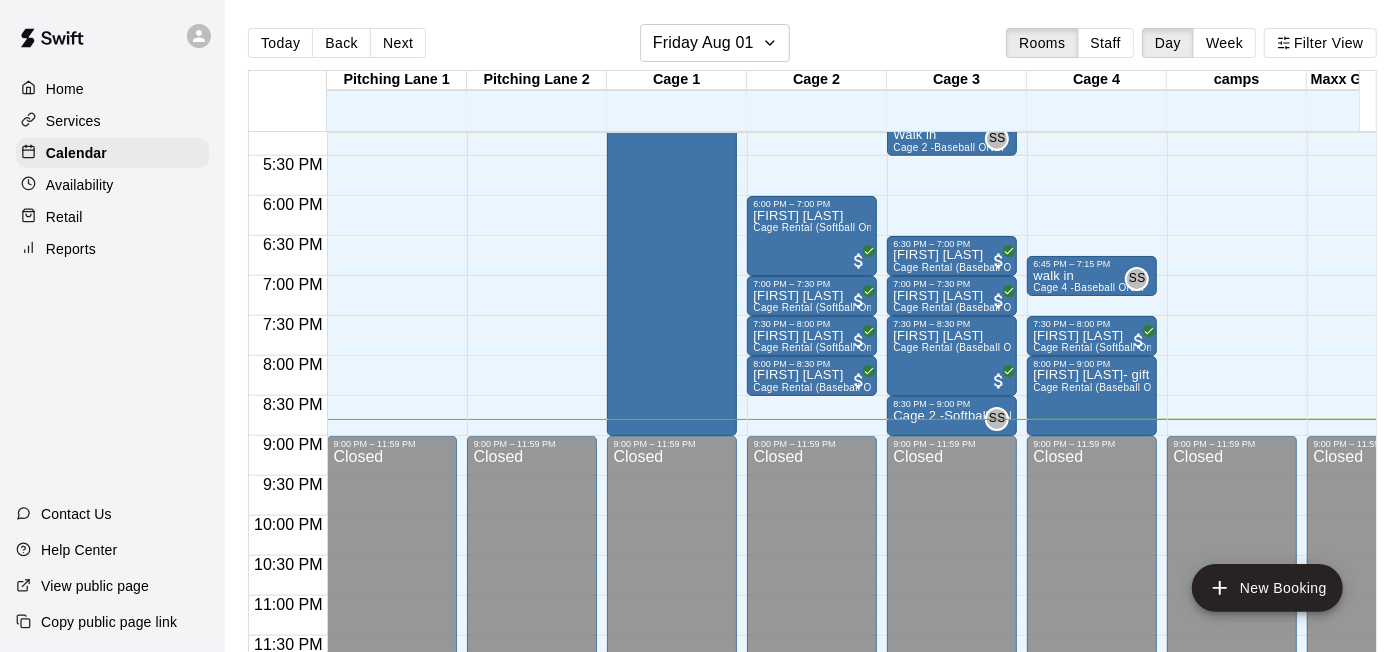 scroll, scrollTop: 1044, scrollLeft: 0, axis: vertical 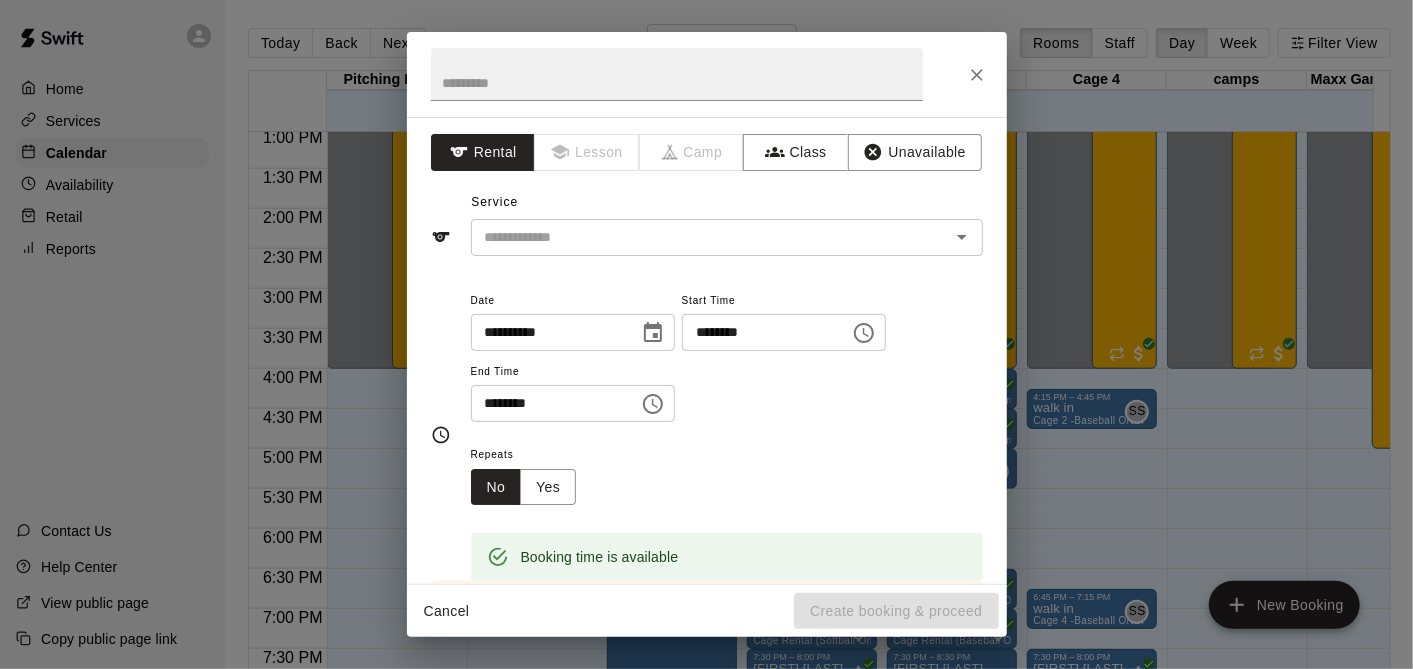 click on "**********" at bounding box center (706, 334) 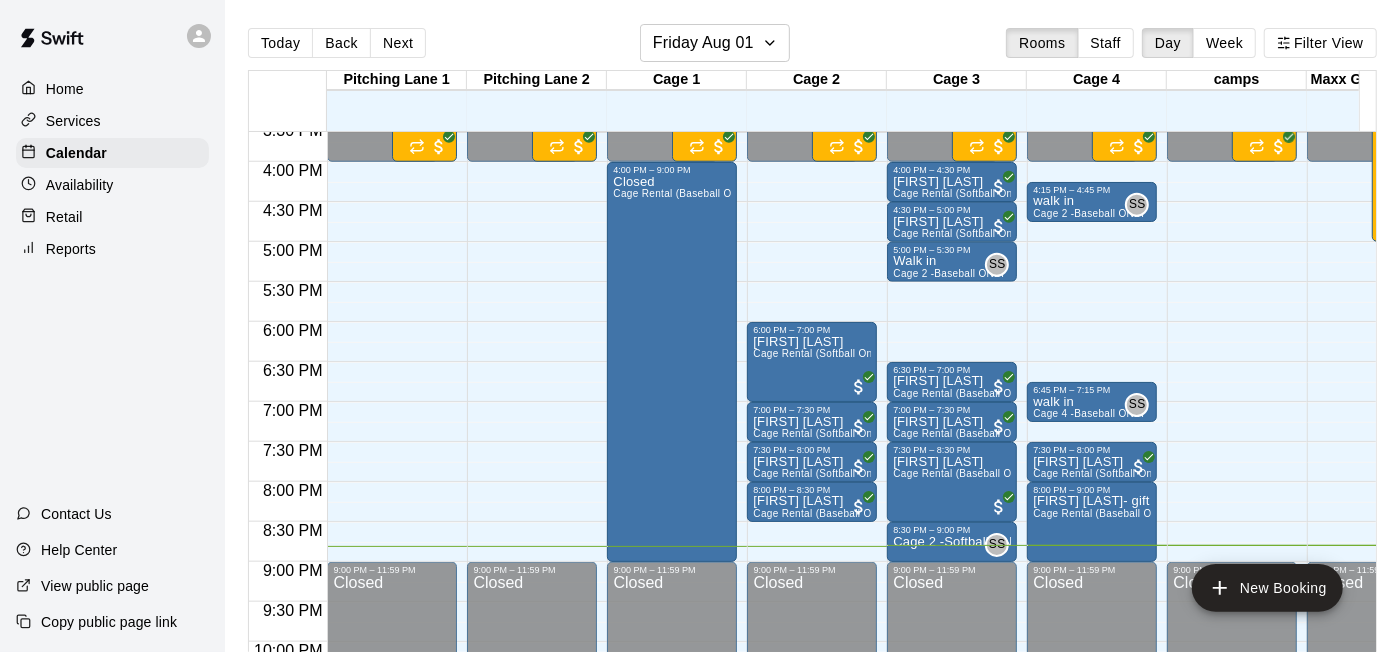 scroll, scrollTop: 1224, scrollLeft: 0, axis: vertical 